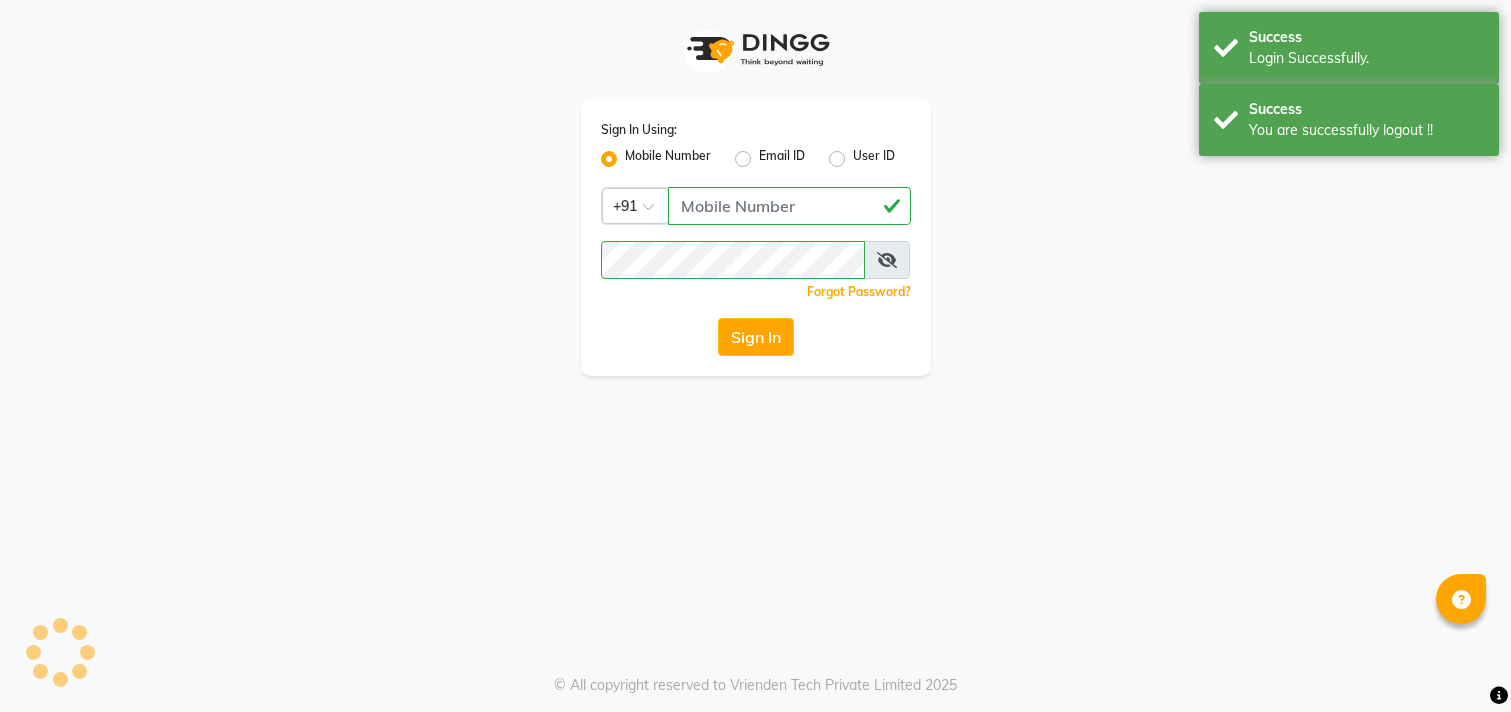 scroll, scrollTop: 0, scrollLeft: 0, axis: both 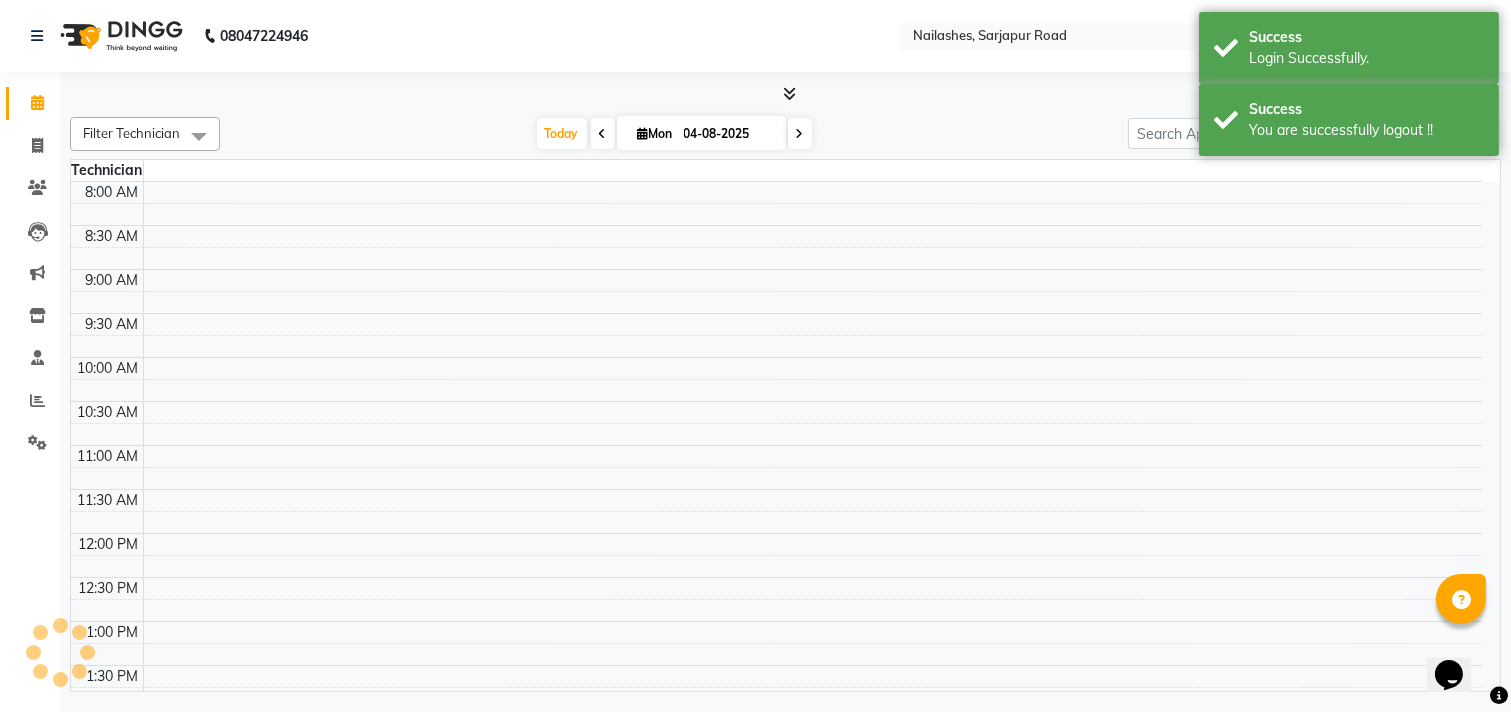 select on "en" 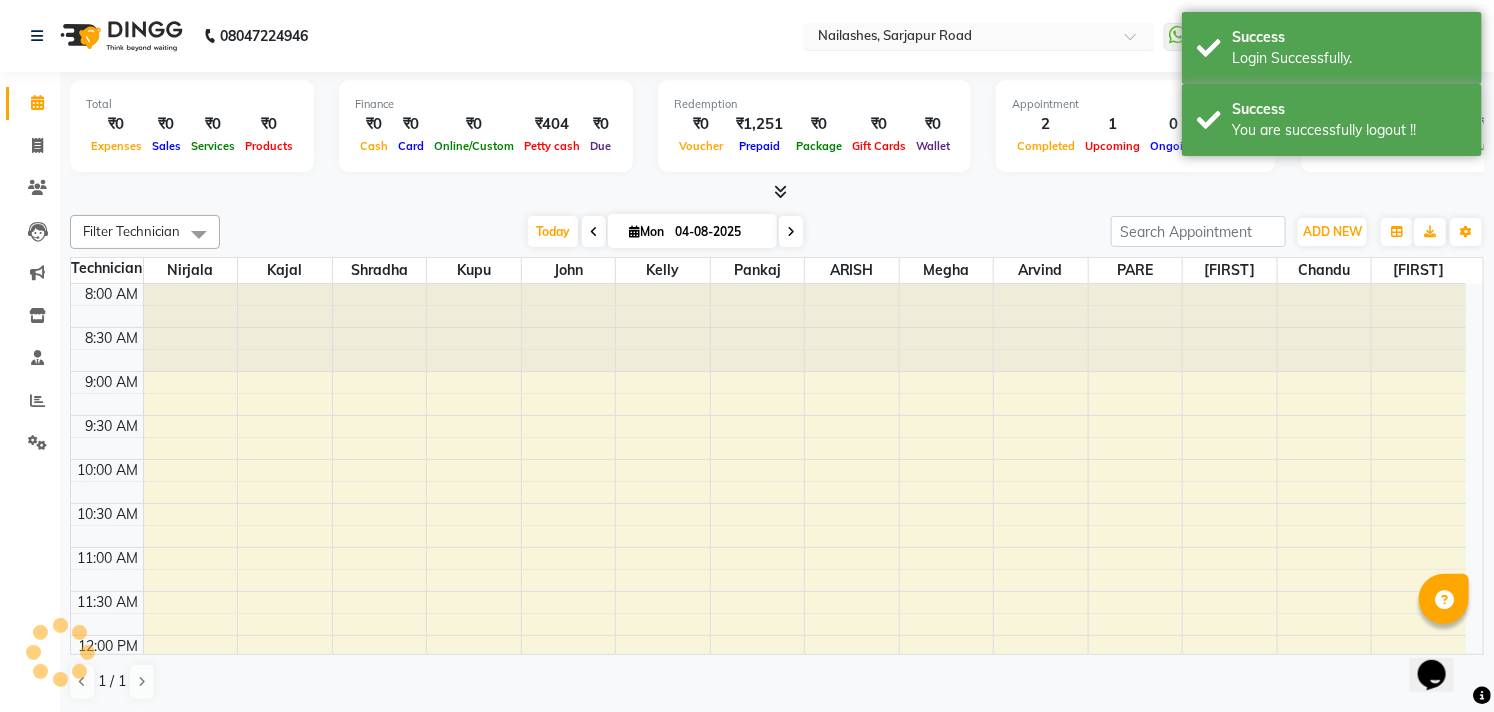 scroll, scrollTop: 0, scrollLeft: 0, axis: both 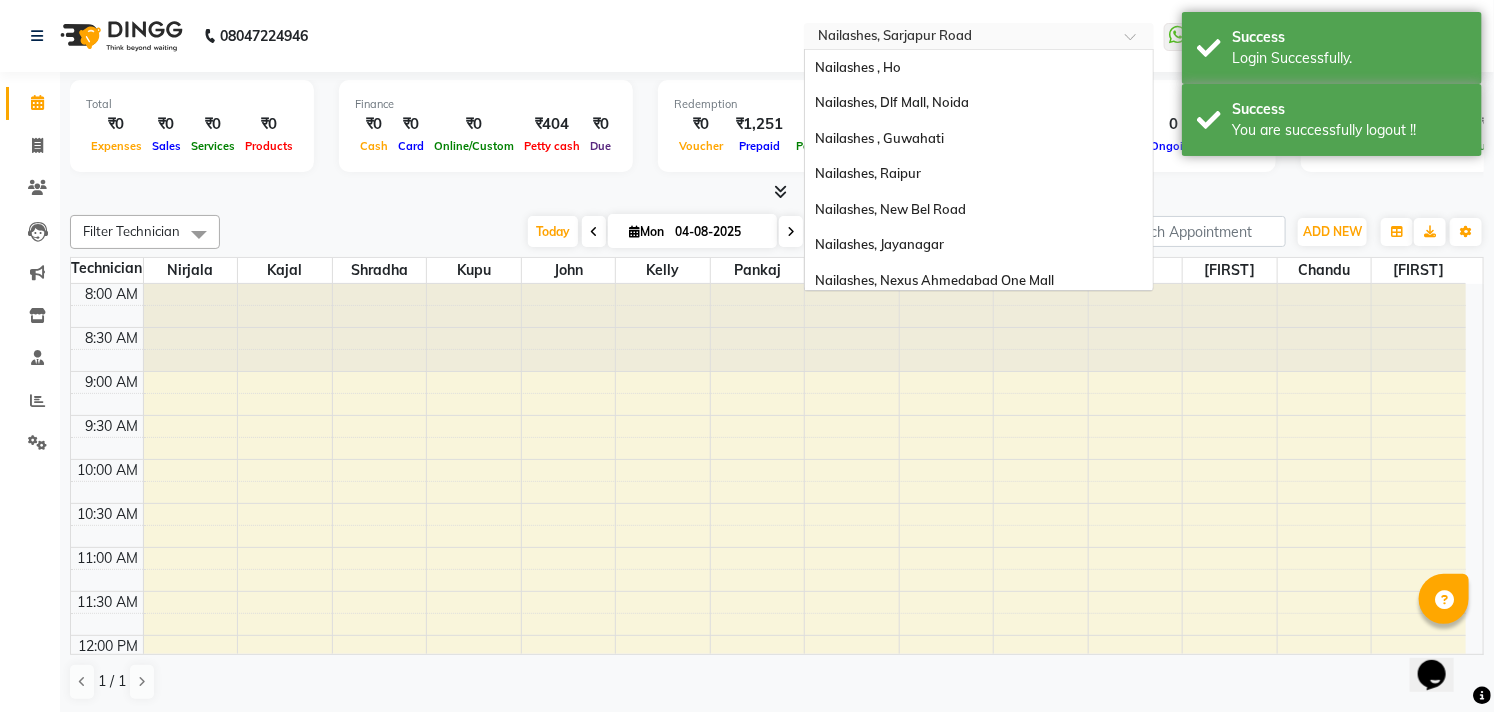 click at bounding box center [959, 38] 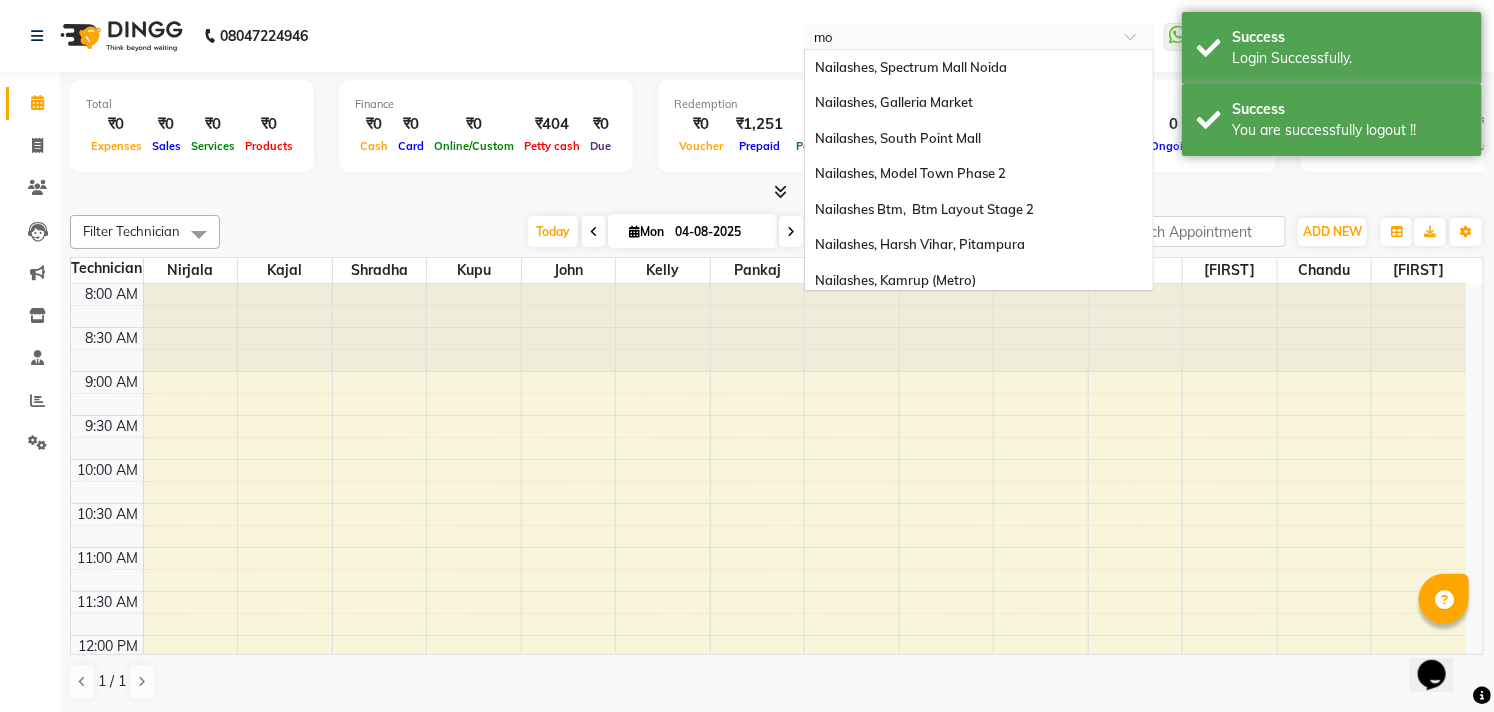 scroll, scrollTop: 0, scrollLeft: 0, axis: both 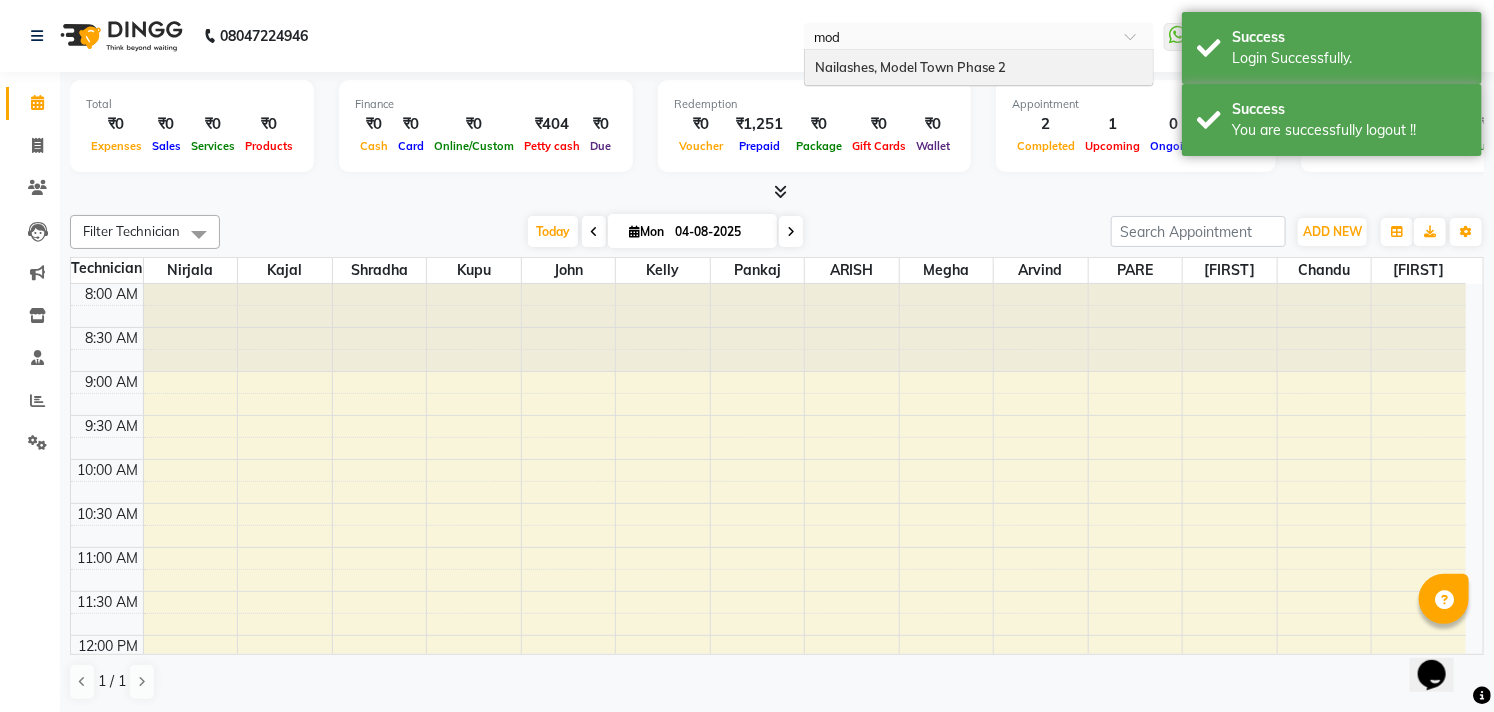 type on "mode" 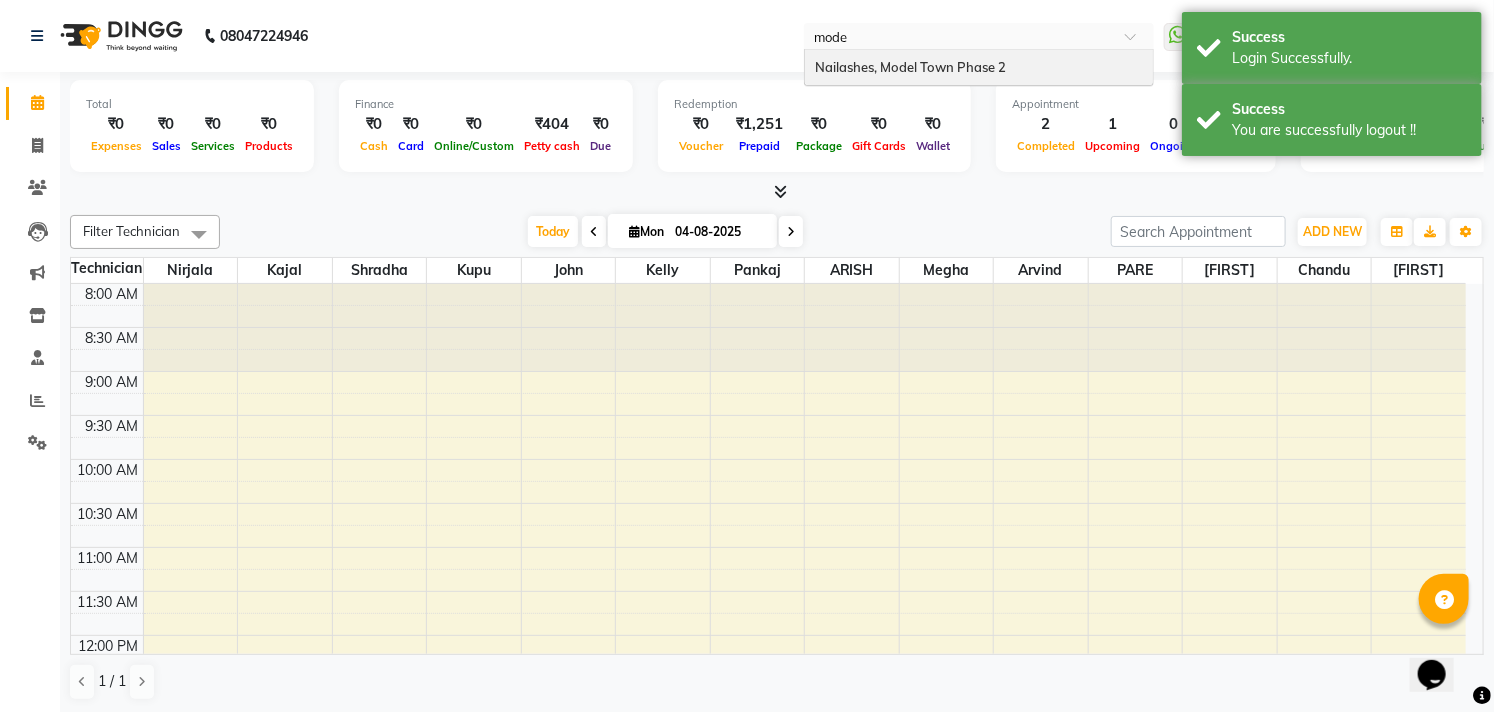type 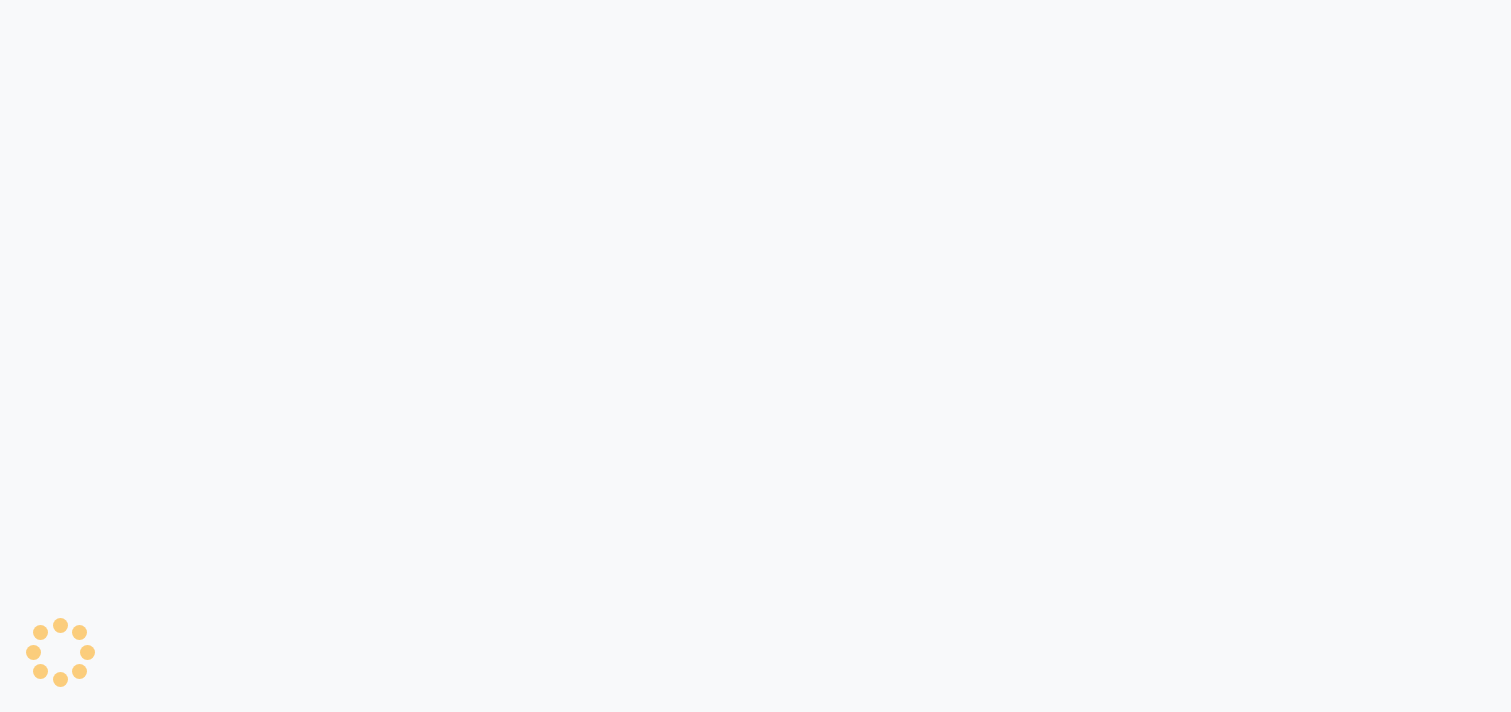 scroll, scrollTop: 0, scrollLeft: 0, axis: both 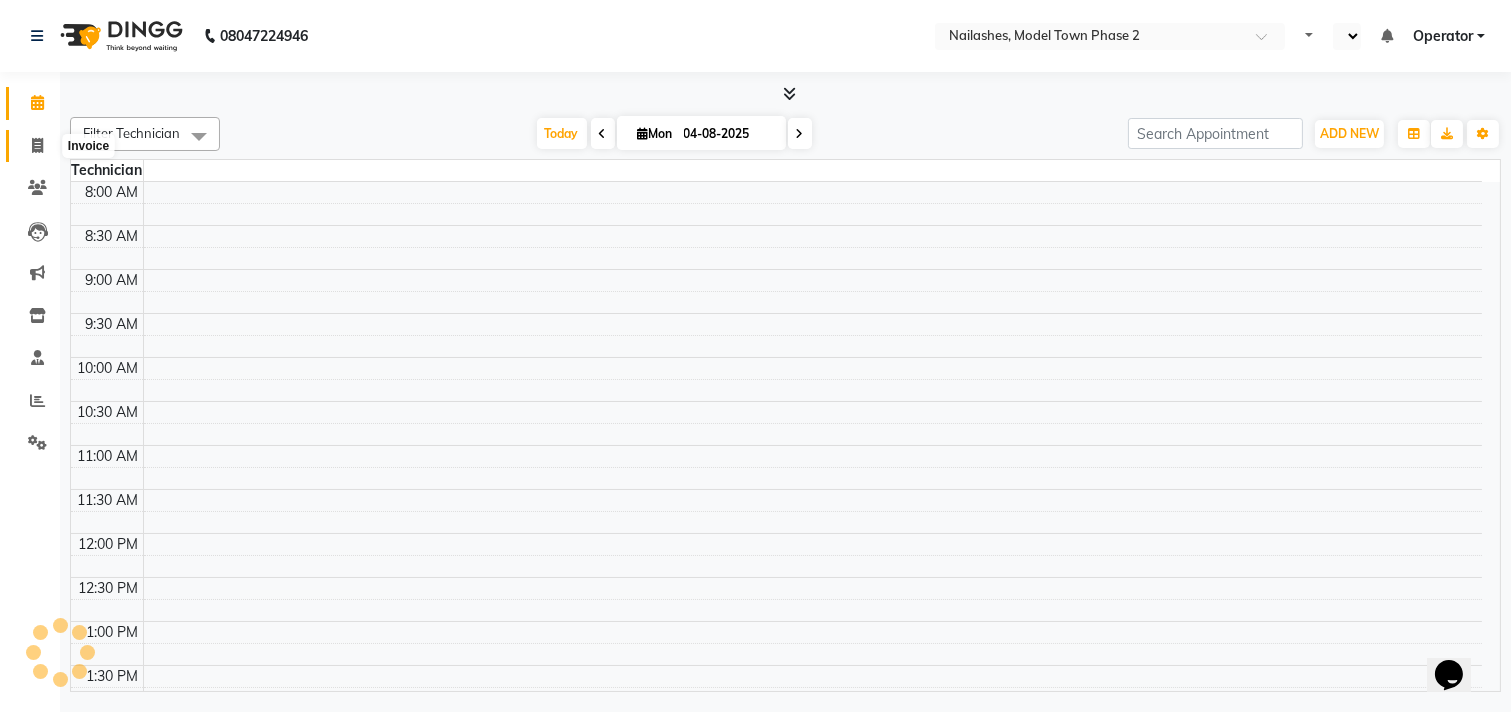 click 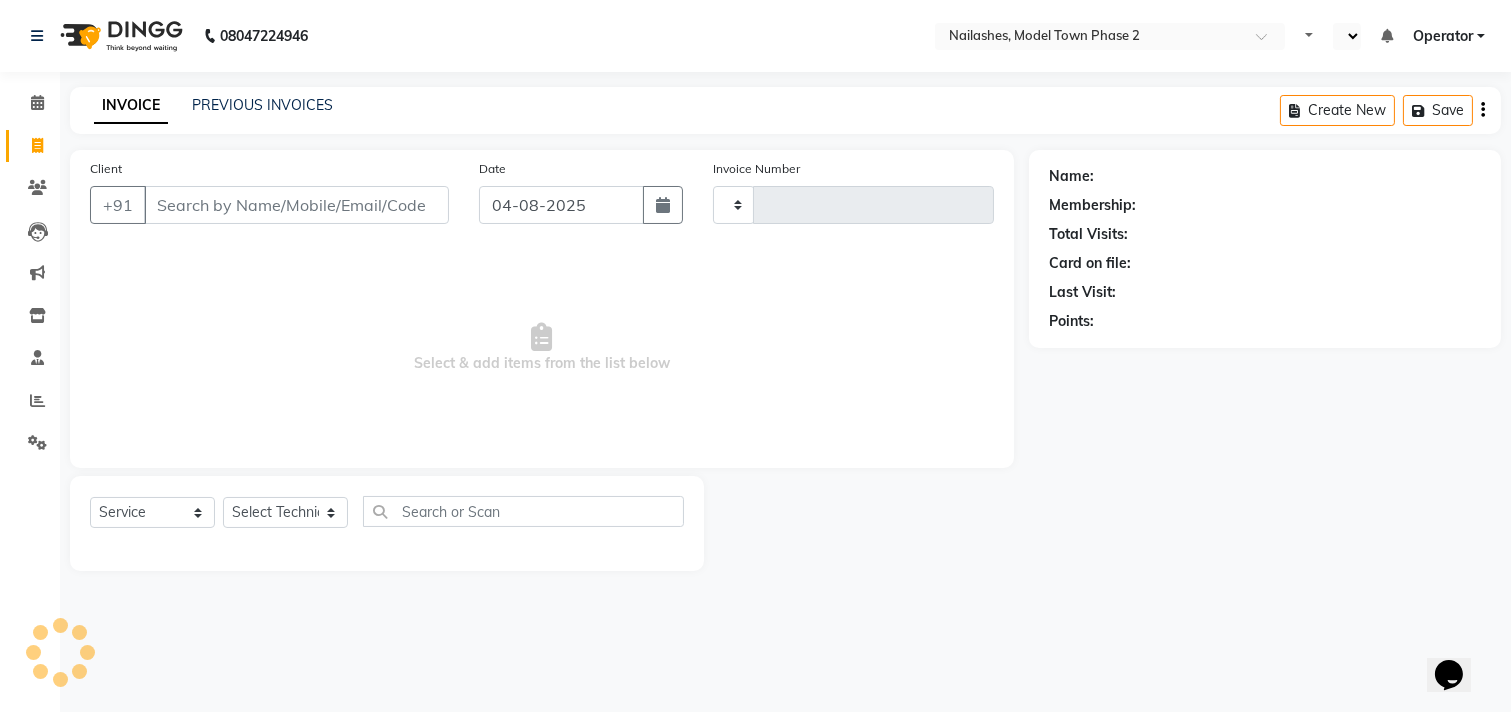 click on "PREVIOUS INVOICES" 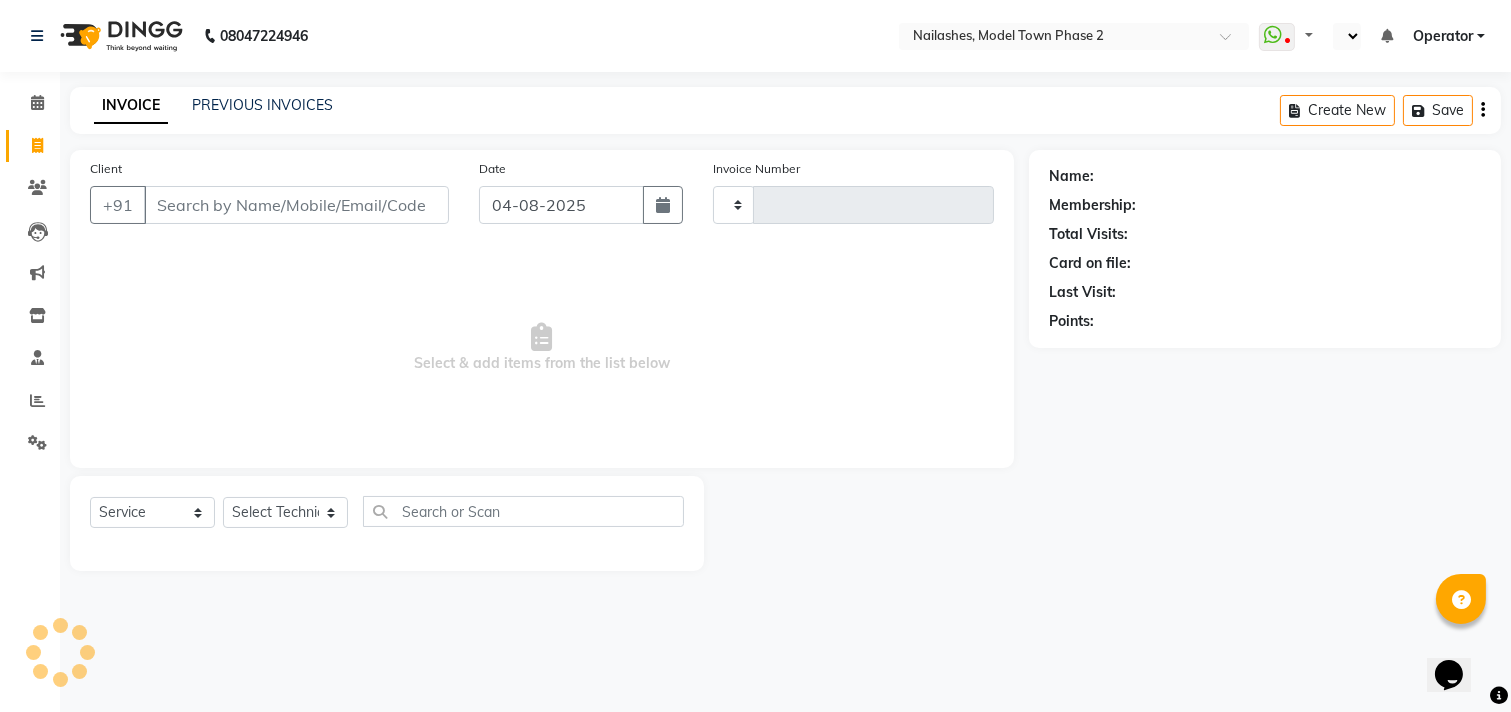 select on "en" 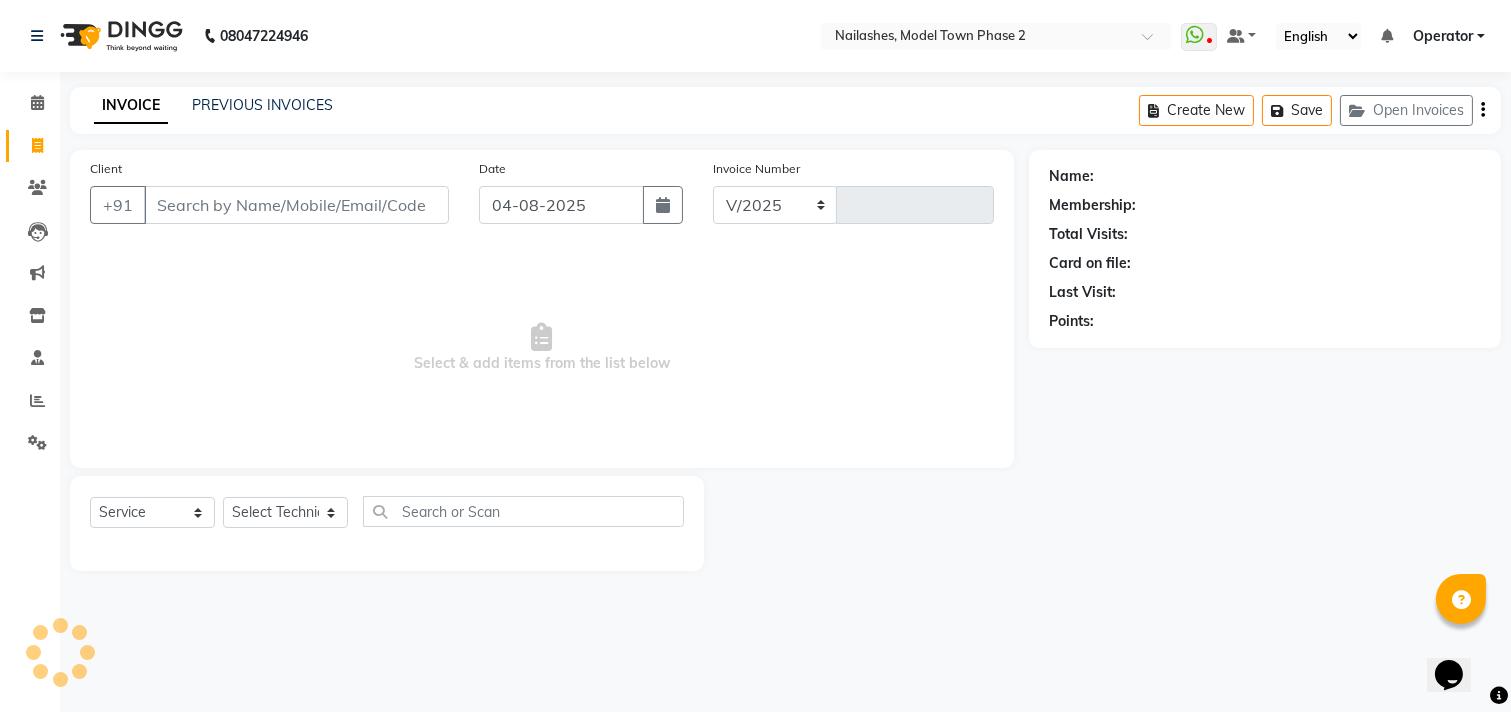 select on "3840" 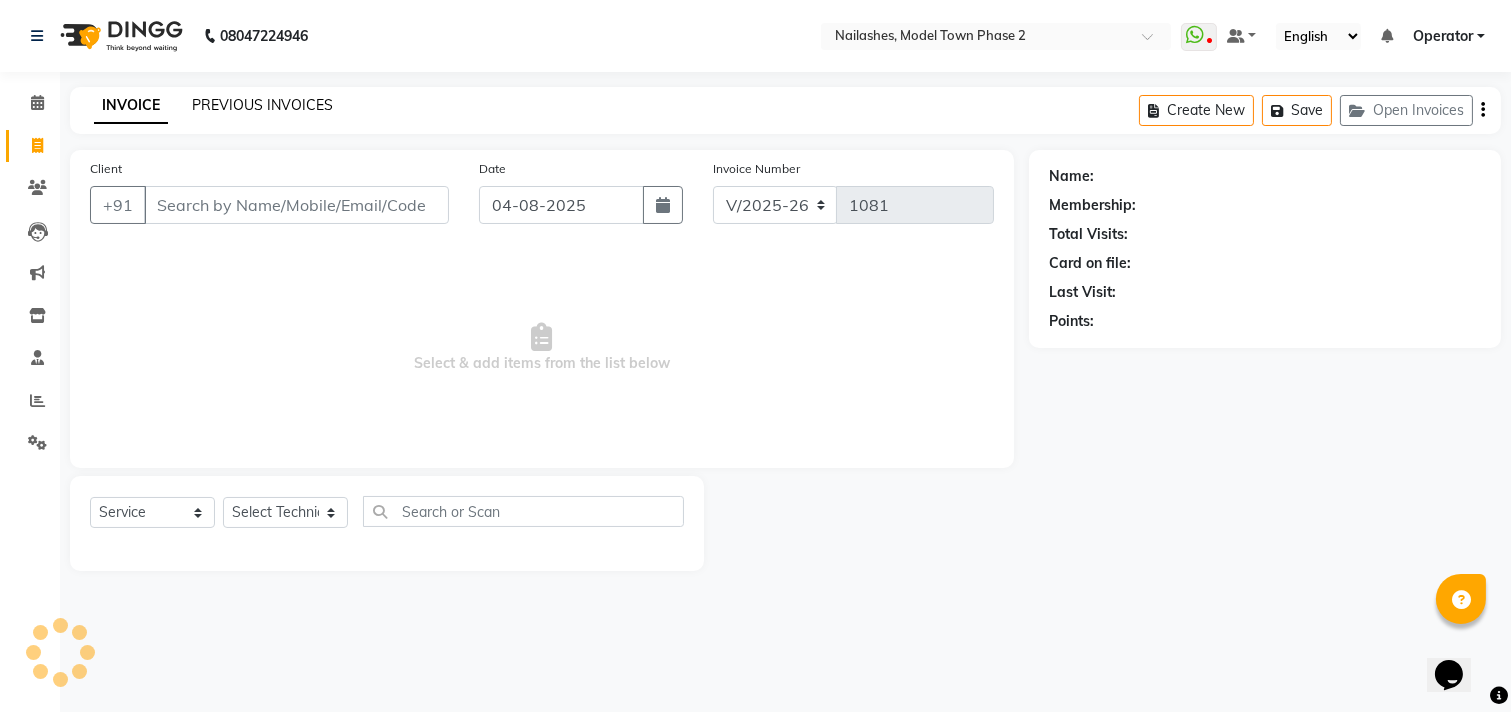 click on "PREVIOUS INVOICES" 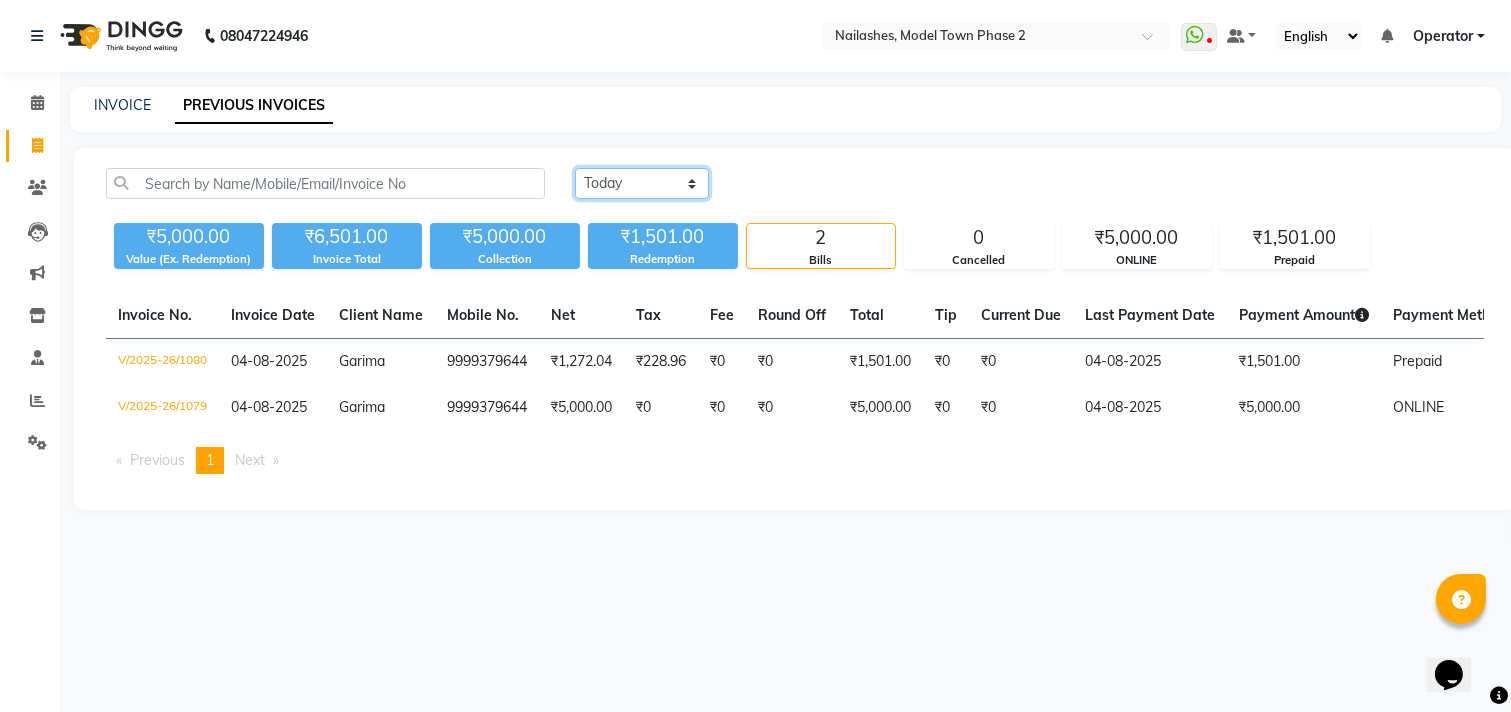 click on "Today Yesterday Custom Range" 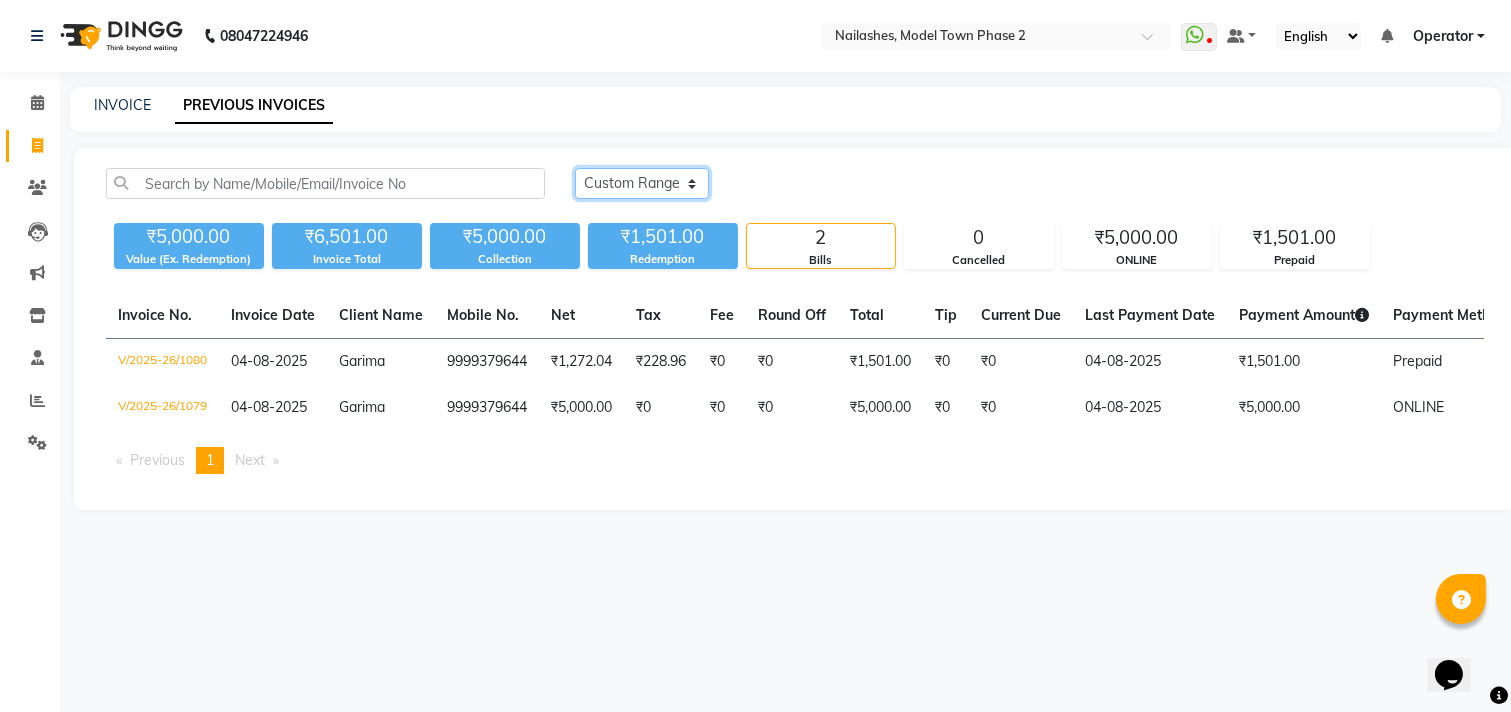click on "Today Yesterday Custom Range" 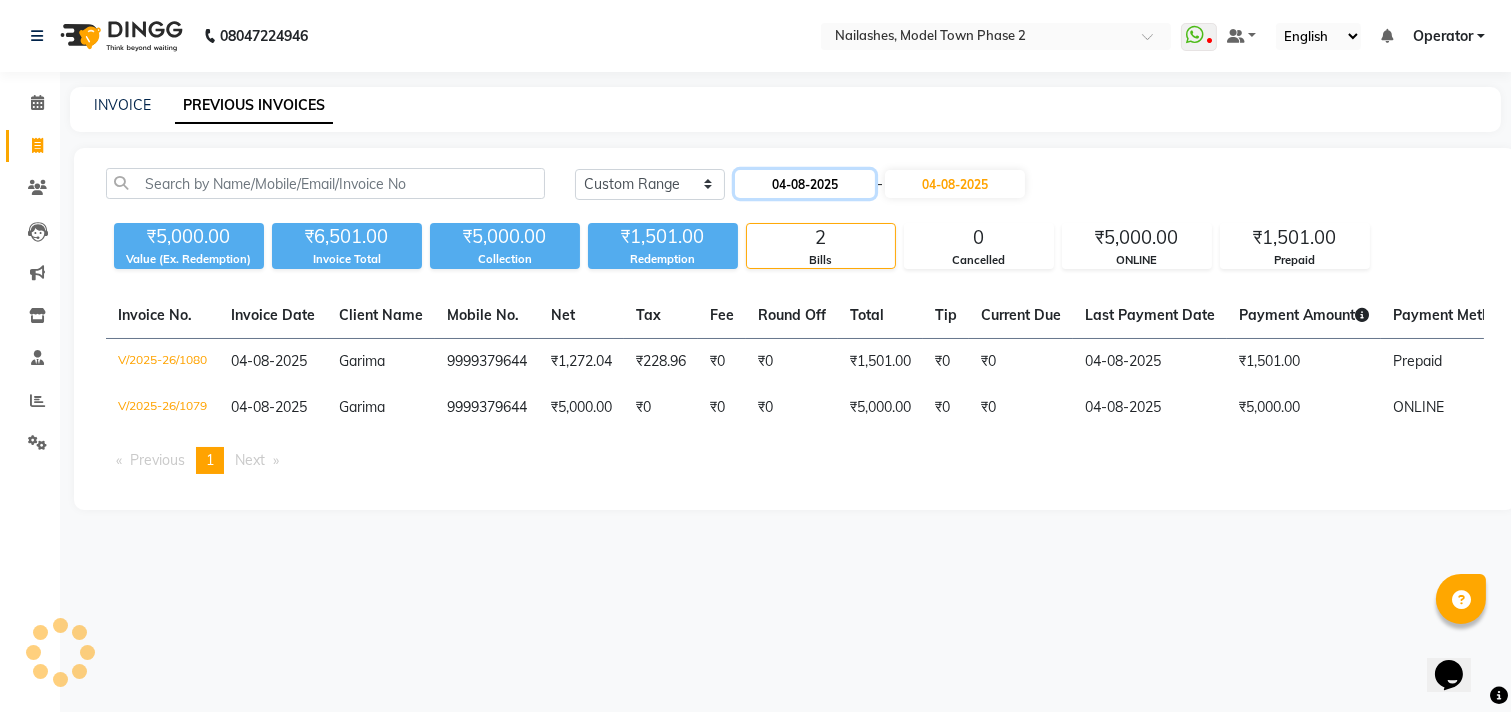 click on "04-08-2025" 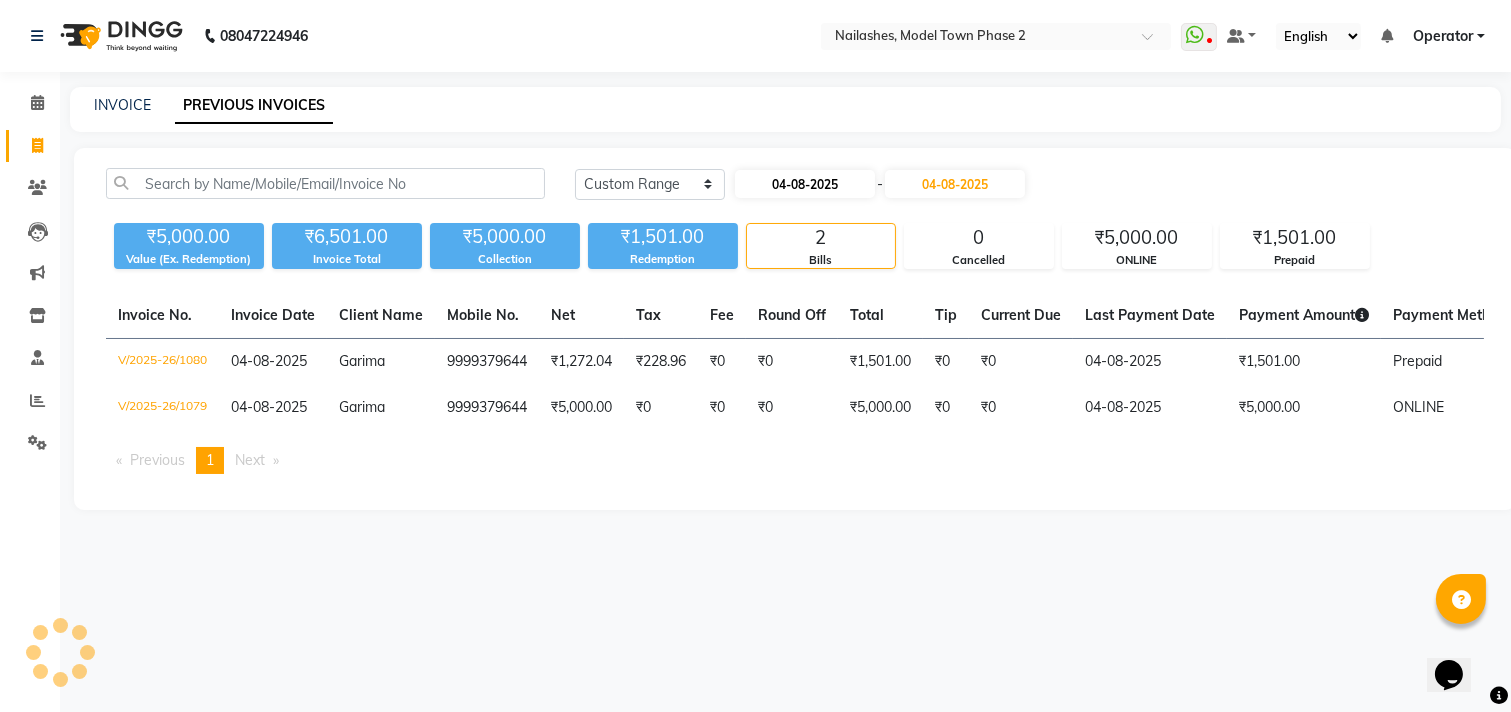 select on "8" 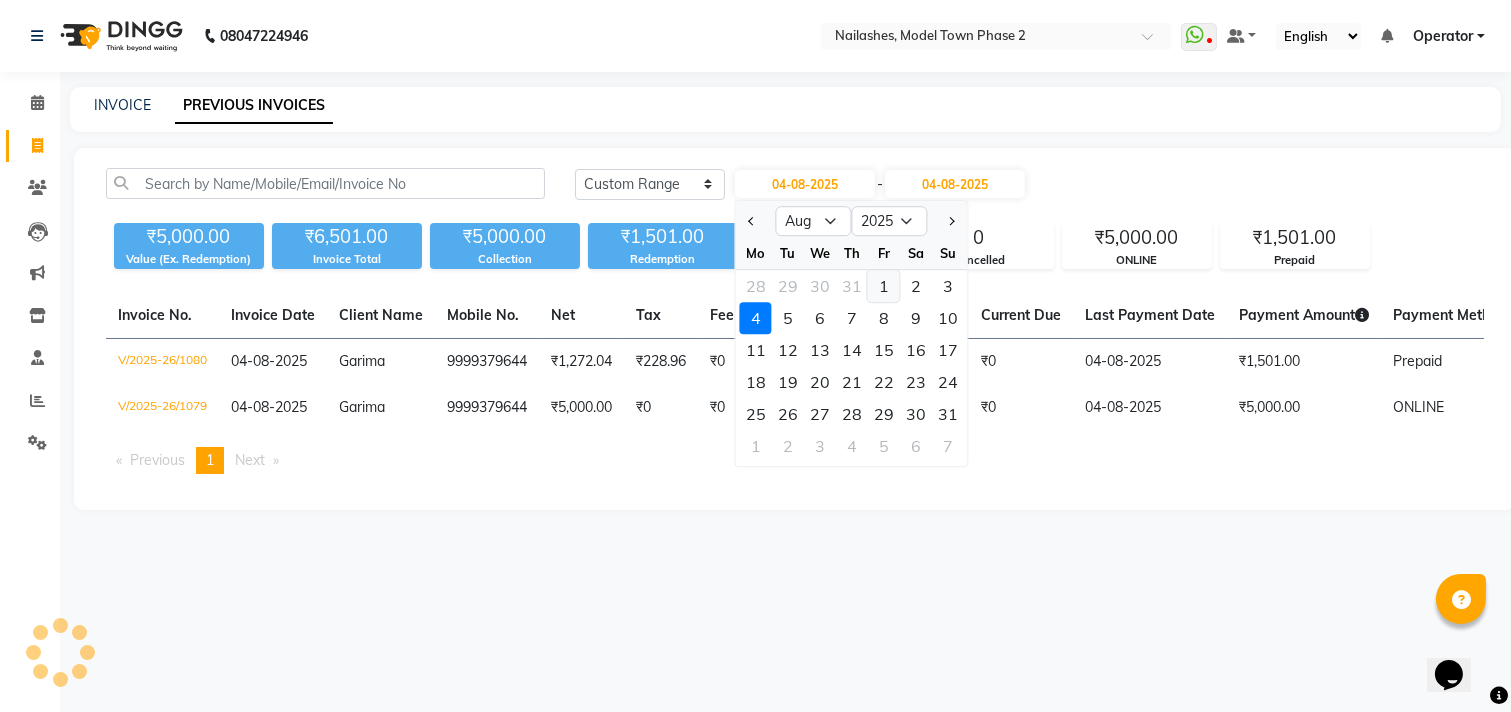 click on "1" 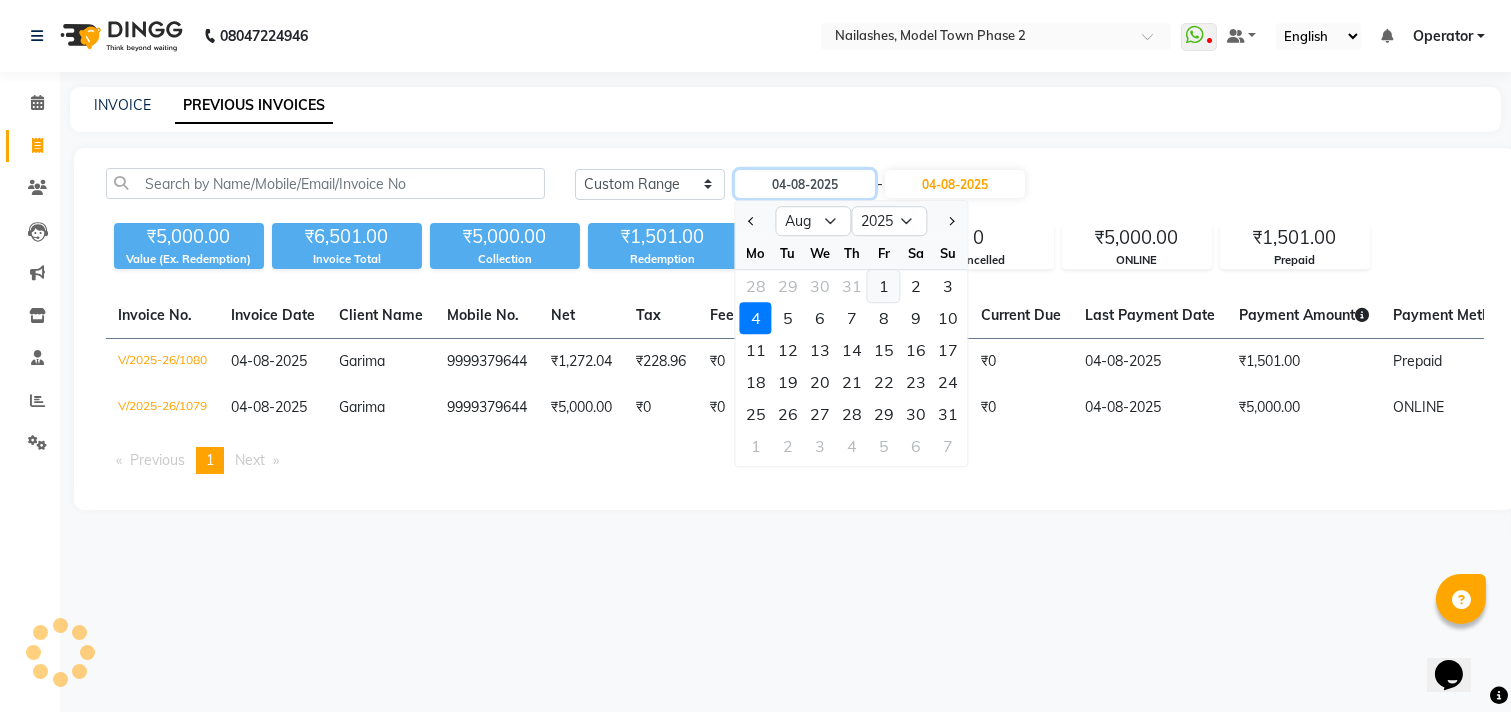type on "01-08-2025" 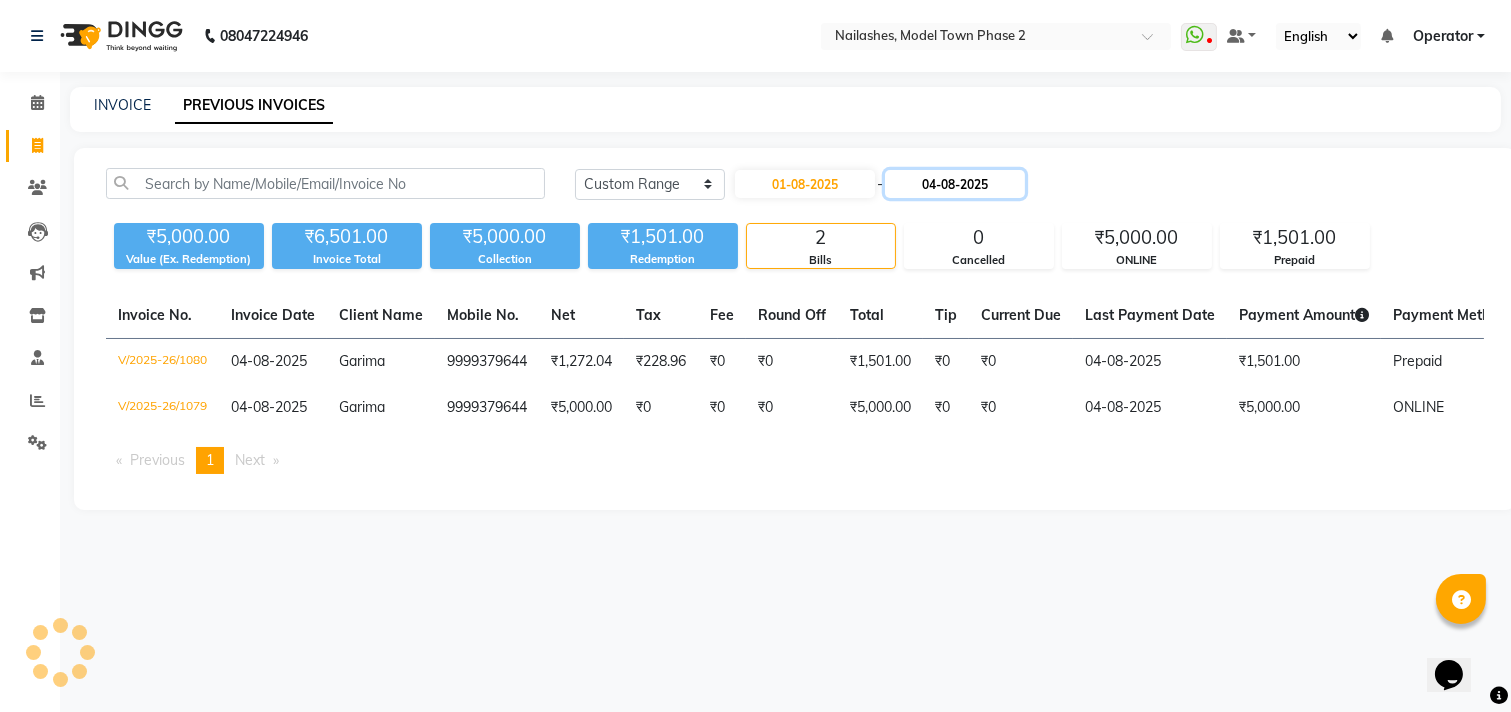 click on "04-08-2025" 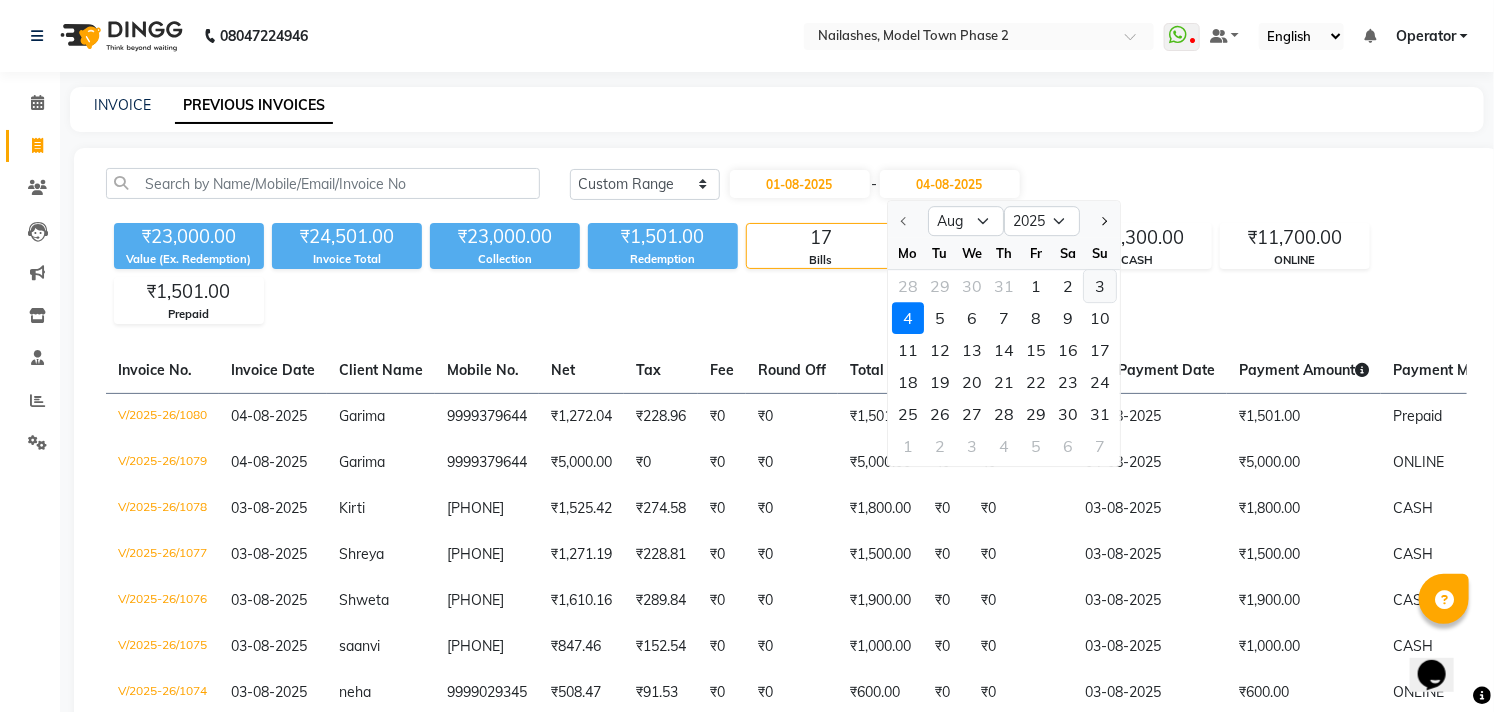 click on "3" 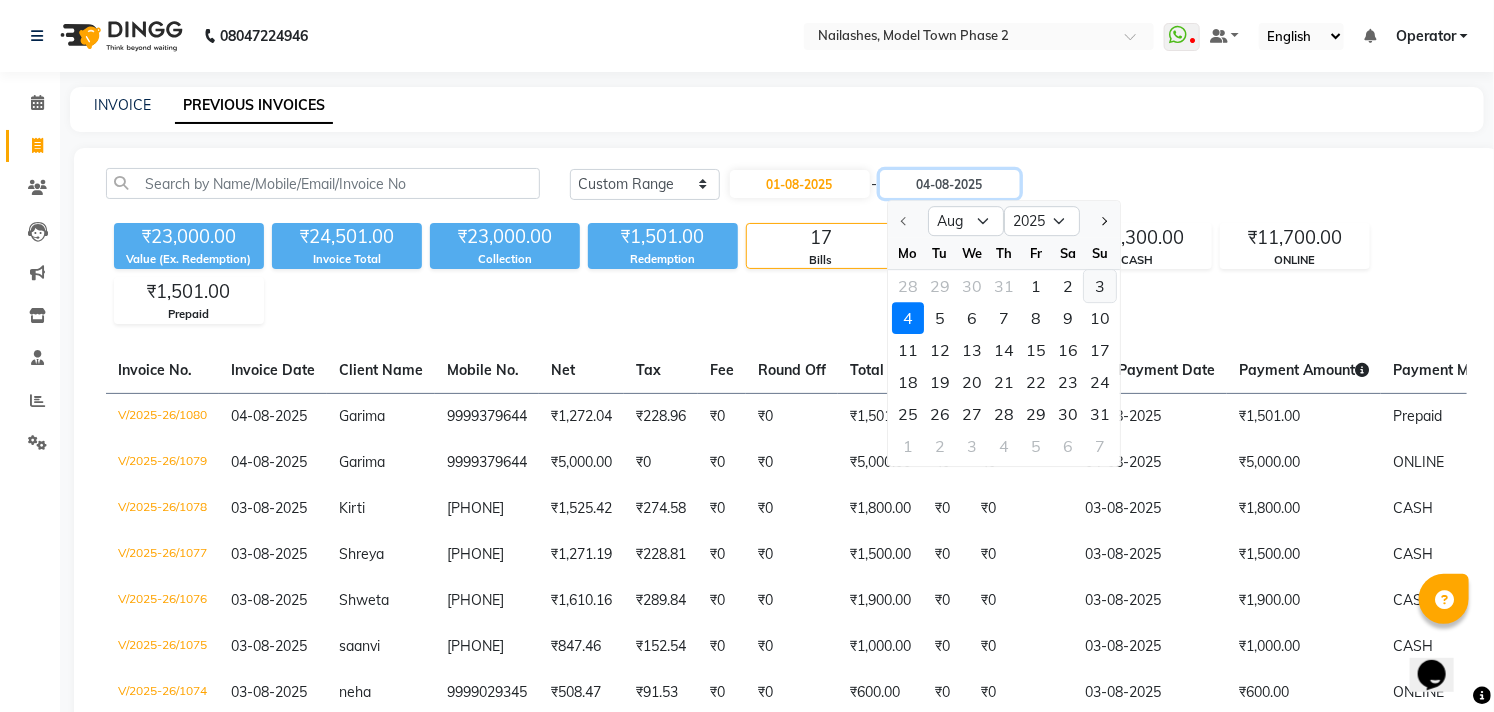 type on "03-08-2025" 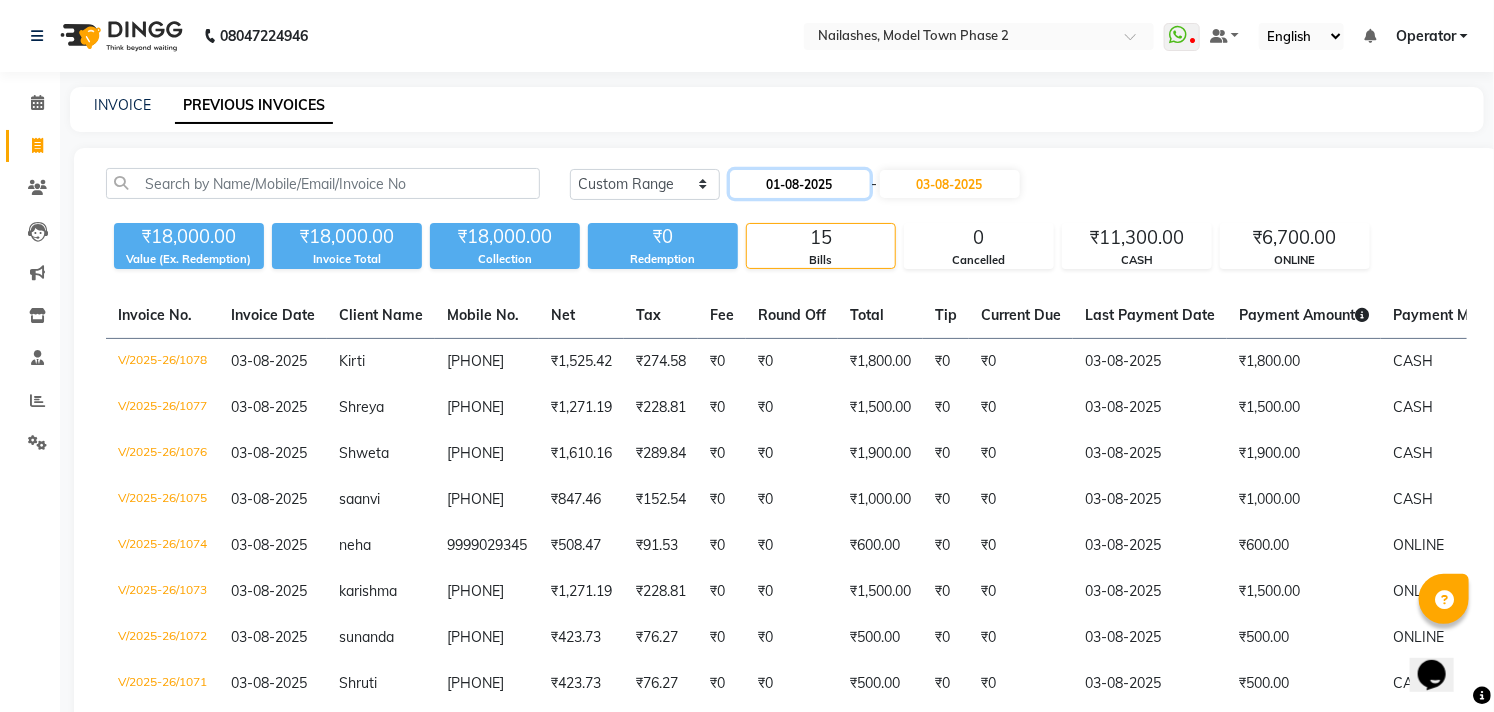 click on "01-08-2025" 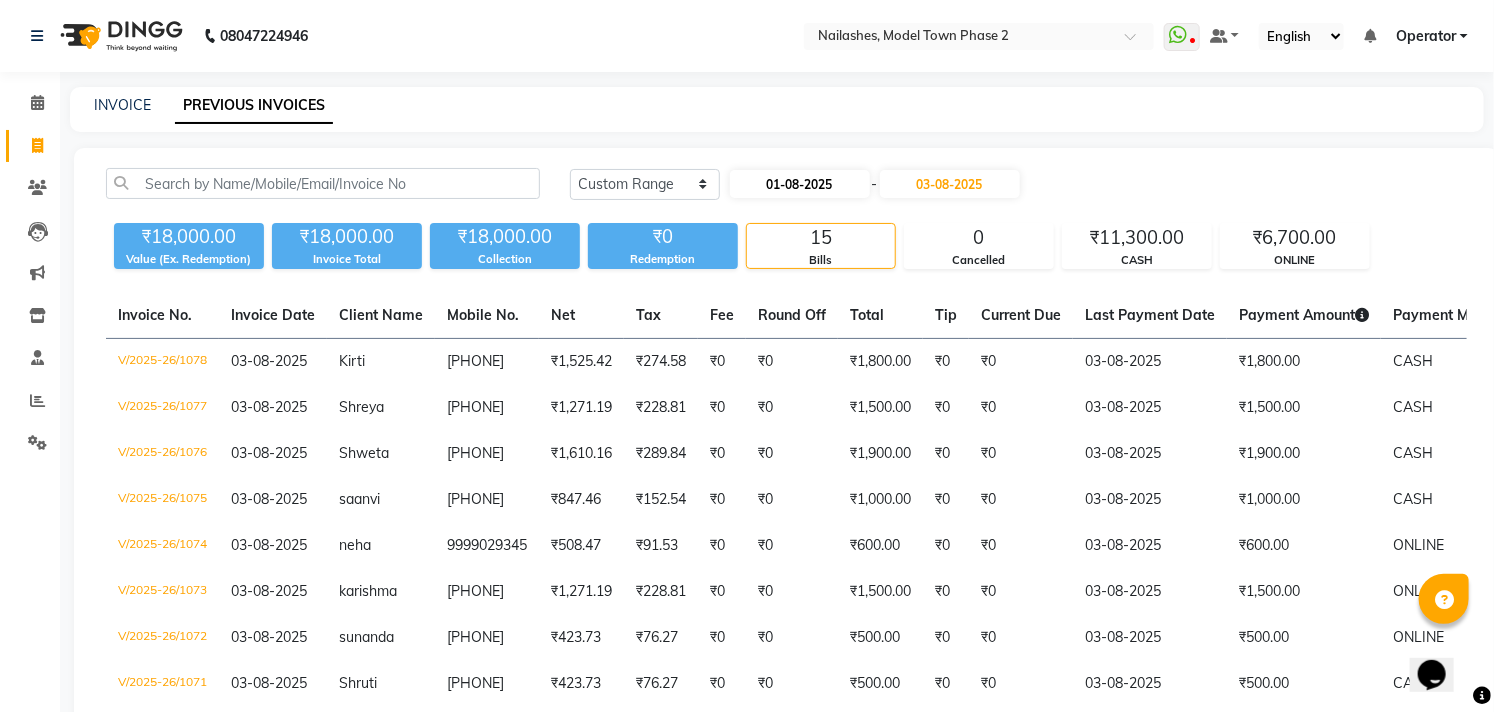 select on "8" 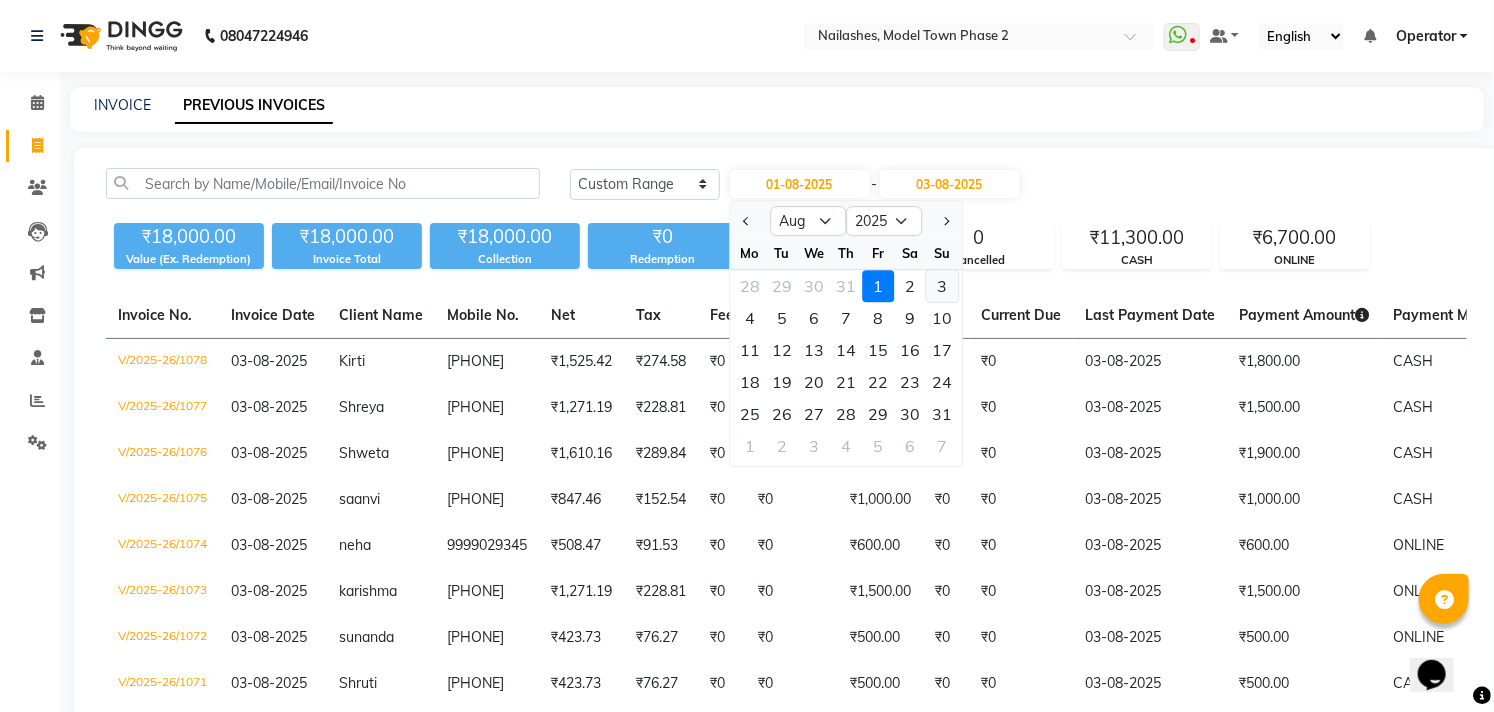 click on "3" 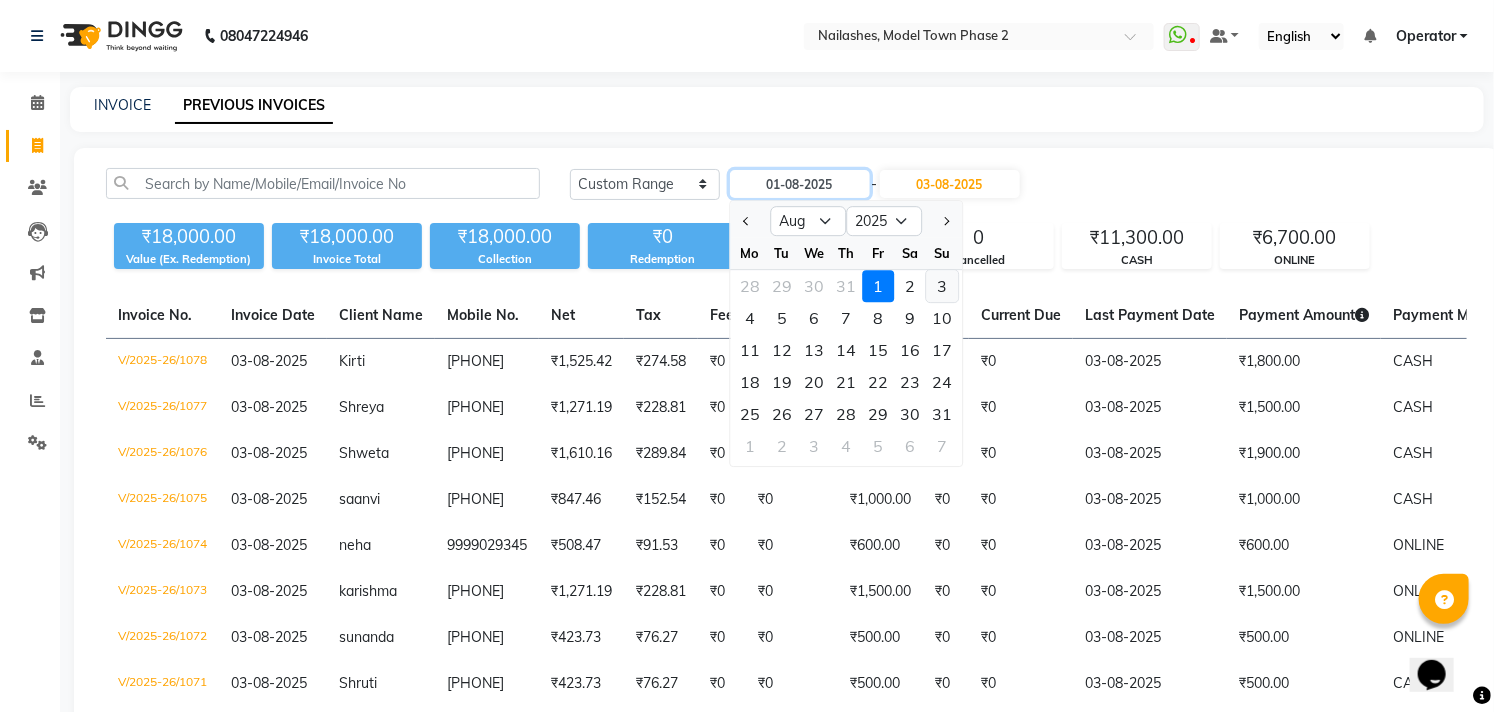 type on "03-08-2025" 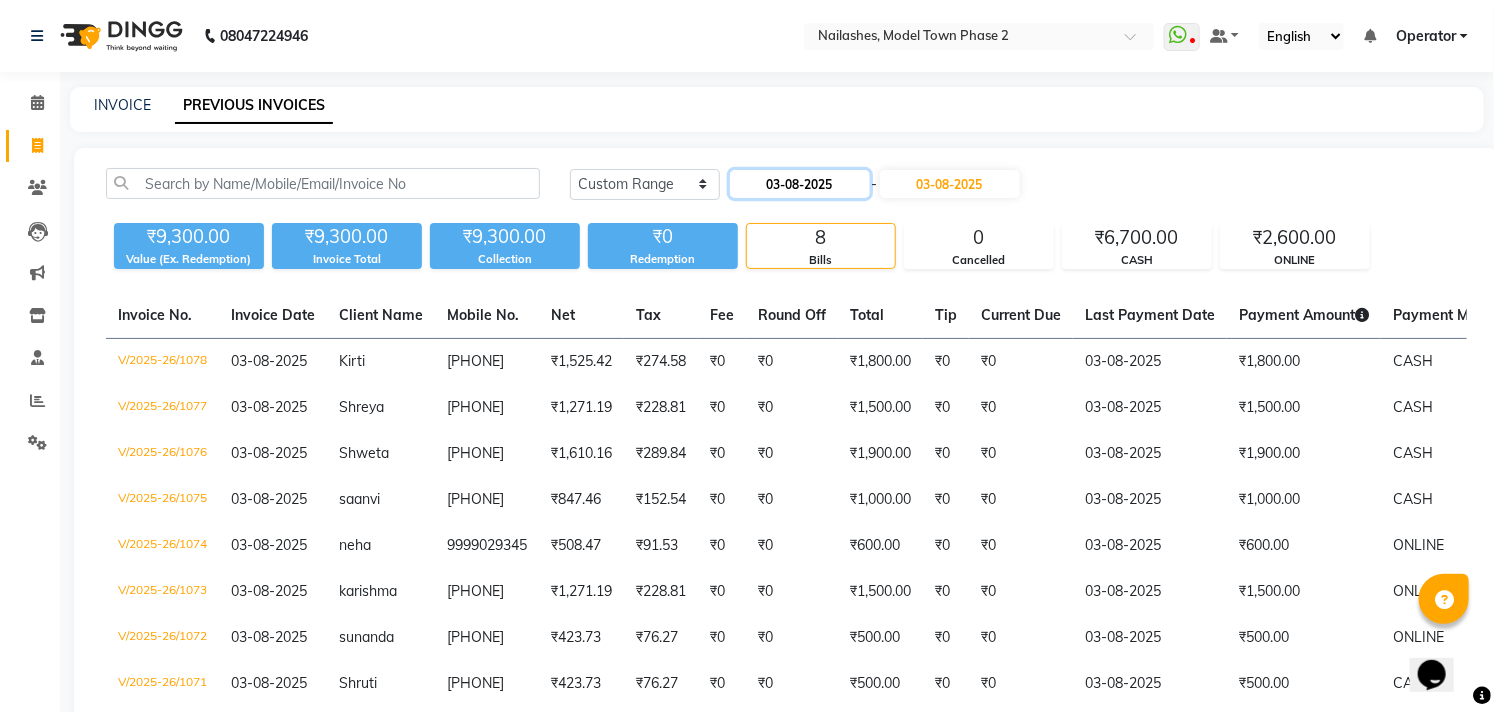 click on "03-08-2025" 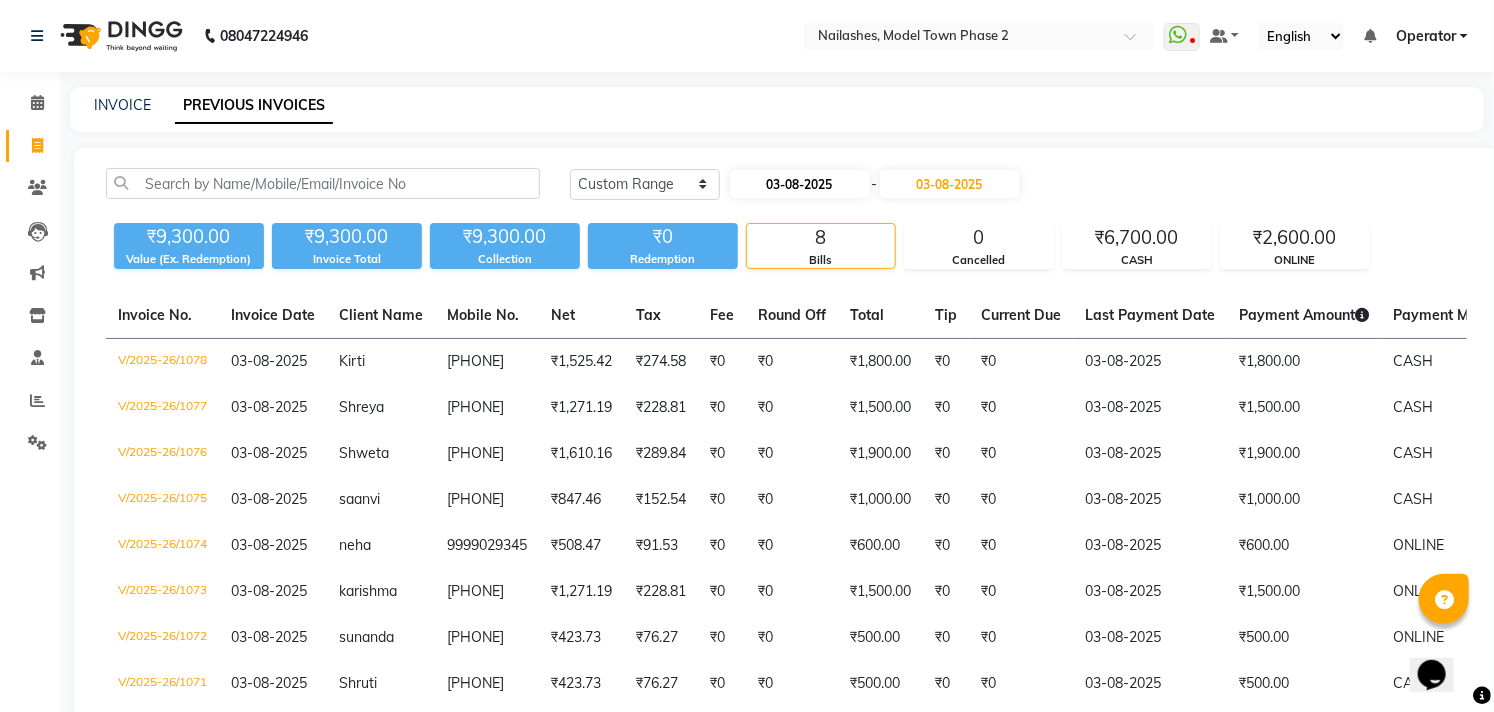 select on "8" 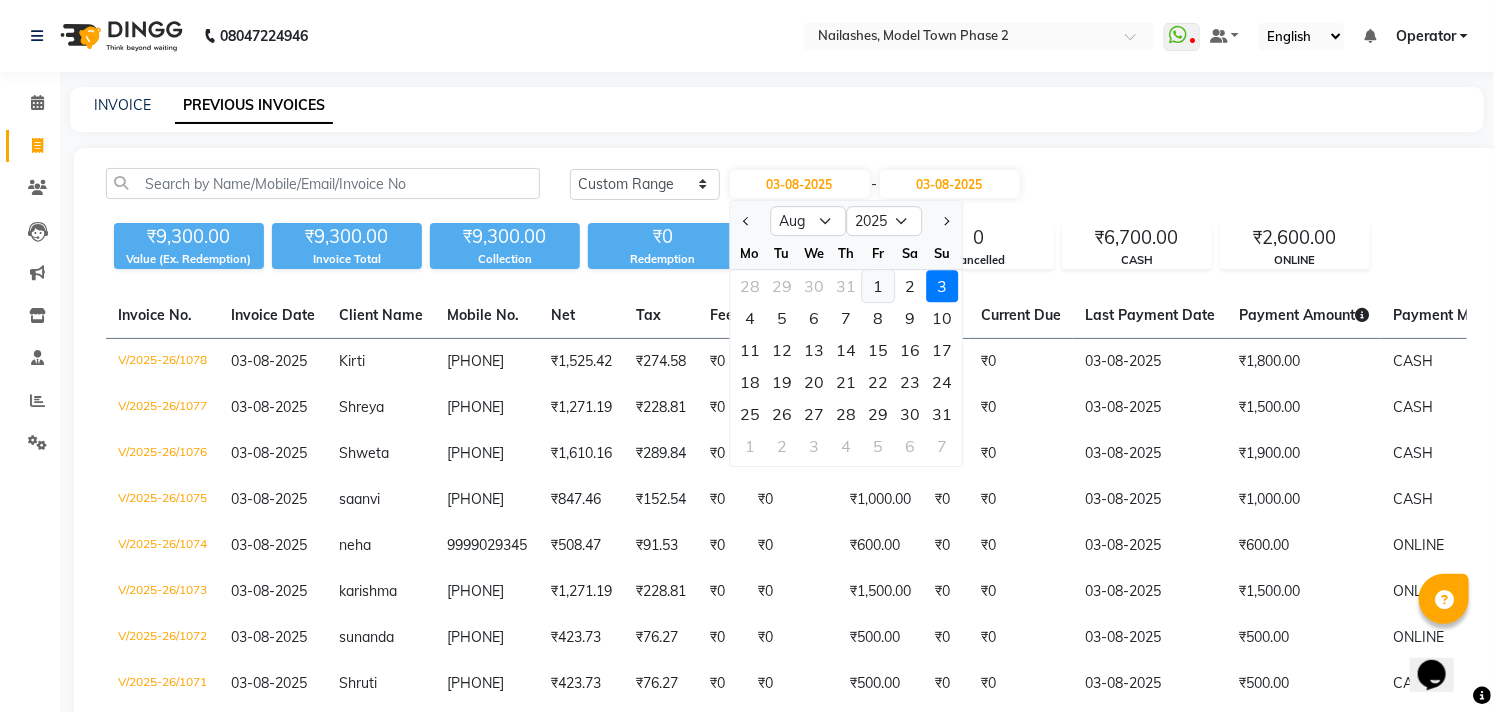 click on "1" 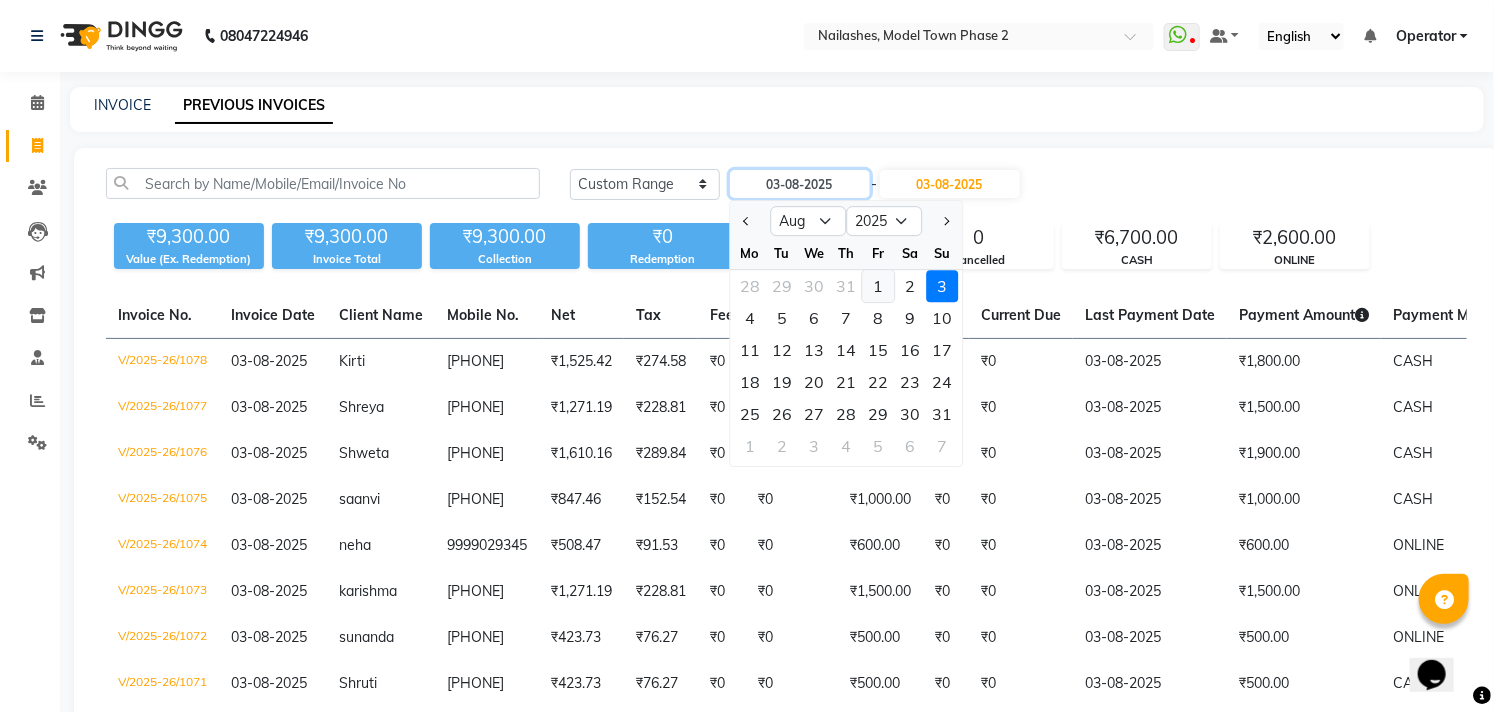 type on "01-08-2025" 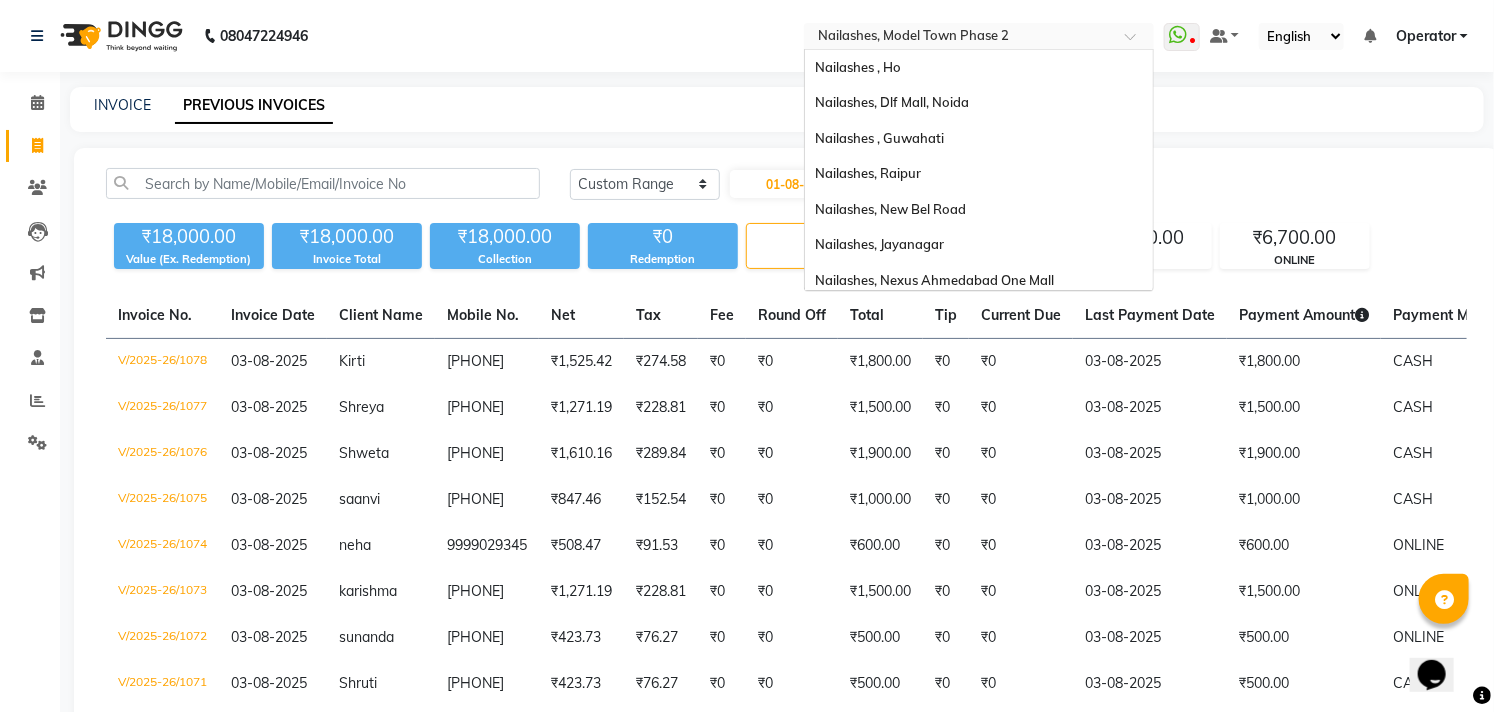 click on "Select Location × Nailashes, Model Town Phase 2 Nailashes , Ho Nailashes, Dlf Mall, Noida Nailashes , Guwahati Nailashes, Raipur  Nailashes, New Bel Road Nailashes, Jayanagar Nailashes, Nexus Ahmedabad One Mall Nailashes, Varthur Road Nailashes, Jp Nagar Nailashes, Banjara Hills Nailashes, Spectrum Mall Noida Nailashes Haralur, Haralur Nailashes, Lajpat Nagar 2 Nailashes, Sahakara Nagar  Nailashes, Sarjapur Road Nailashes, Galleria Market Nailashes, Electronics City Nailashes, South Point Mall Nailashes, Indiranagar Nailashes, Model Town Phase 2 Nailashes Btm,  Btm Layout Stage 2 Nailashes, Harsh Vihar, Pitampura Nailashes, Janakpuri Nailashes, Rajrajeshwari Nagar Nailashes, Kamrup (Metro)  Nailashes , Vegas Mall Nailashes, Brigade Road Nailashes, Basaveshwar Nagar Nailashes Aecs Layout, Aecs Layout Nailashes, Wakad Nailashes Surat, Gujarat Nailashes Rt Nagar, Rt Nagar Nailashes, Koramangala Nailashes, Panipat Nailashes, Hrbr Bengaluru Nailashes , Indore Nailashes, Laitumkhrah (Shilong) Nailashes, Green Park" at bounding box center (979, 36) 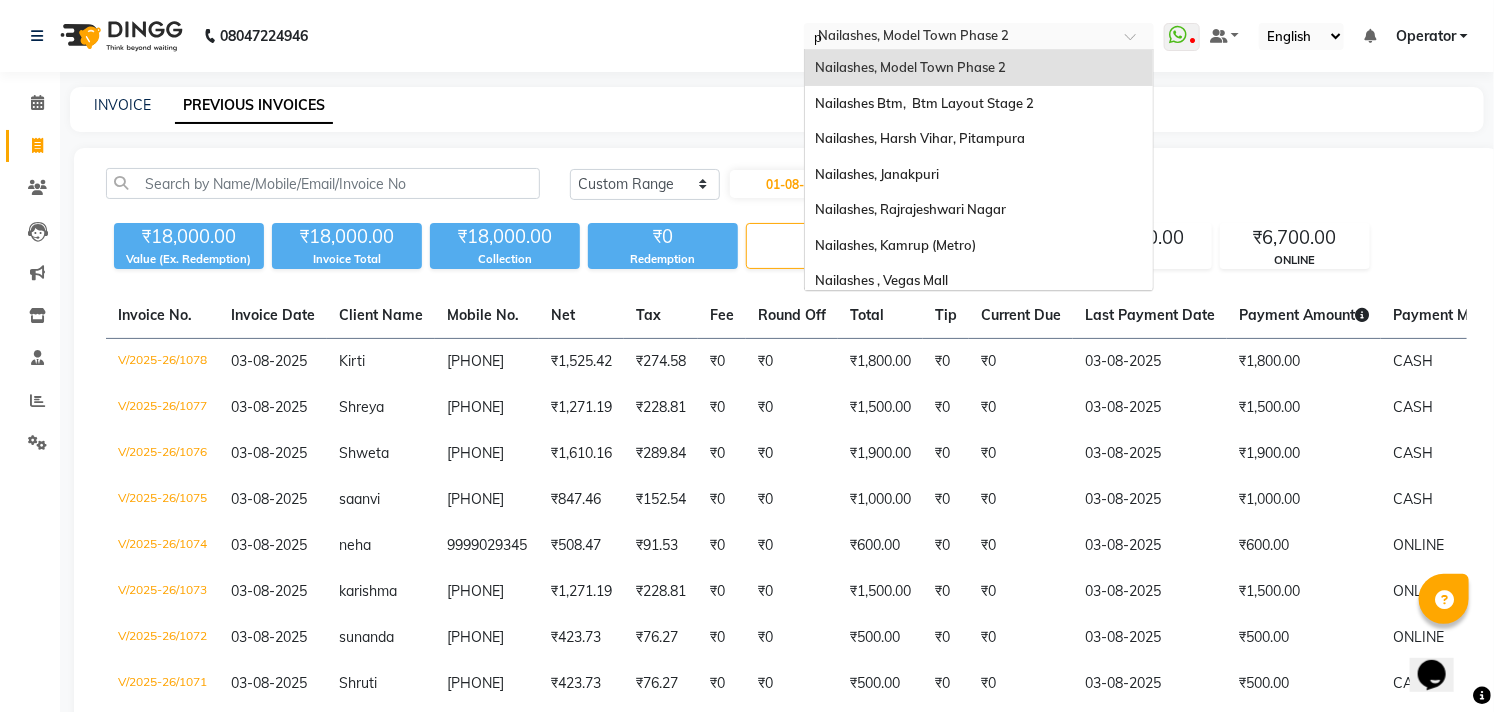 scroll, scrollTop: 213, scrollLeft: 0, axis: vertical 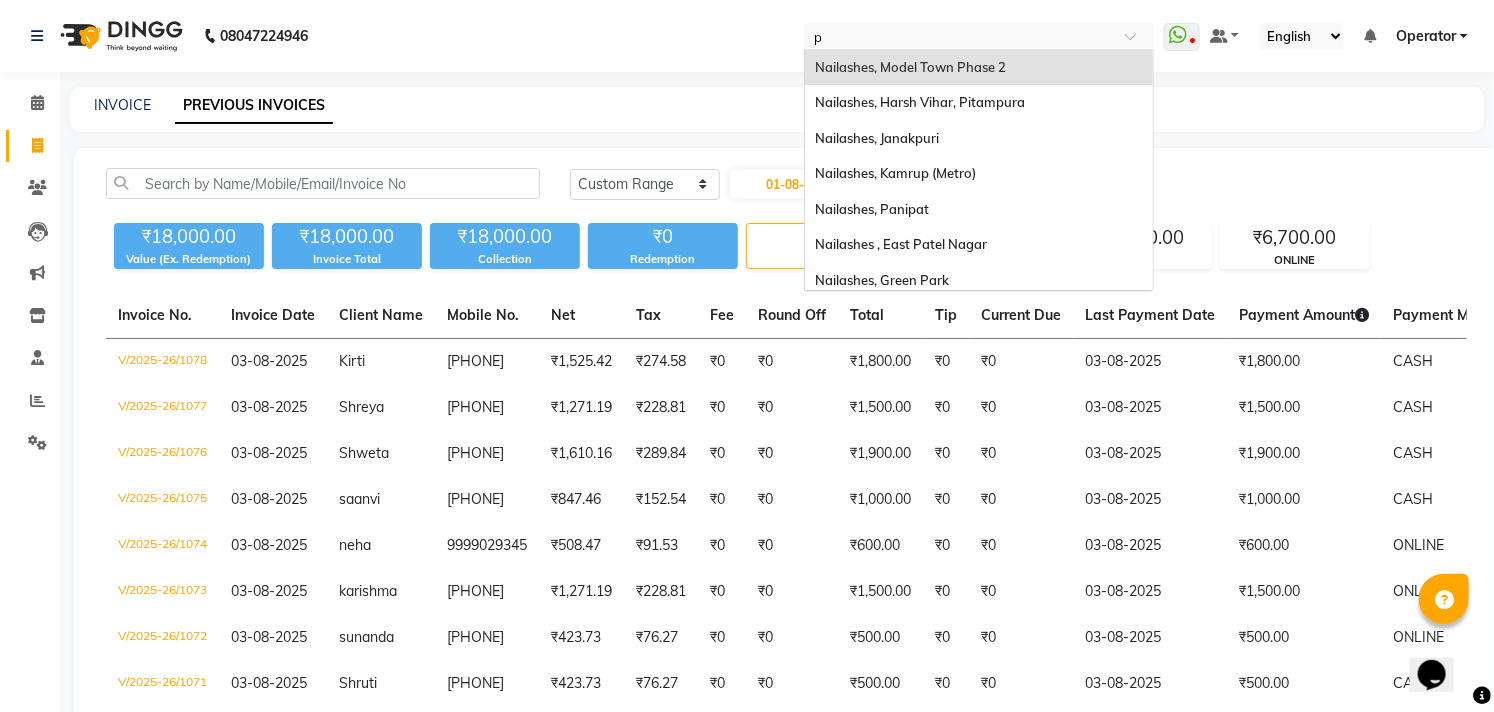 type on "pi" 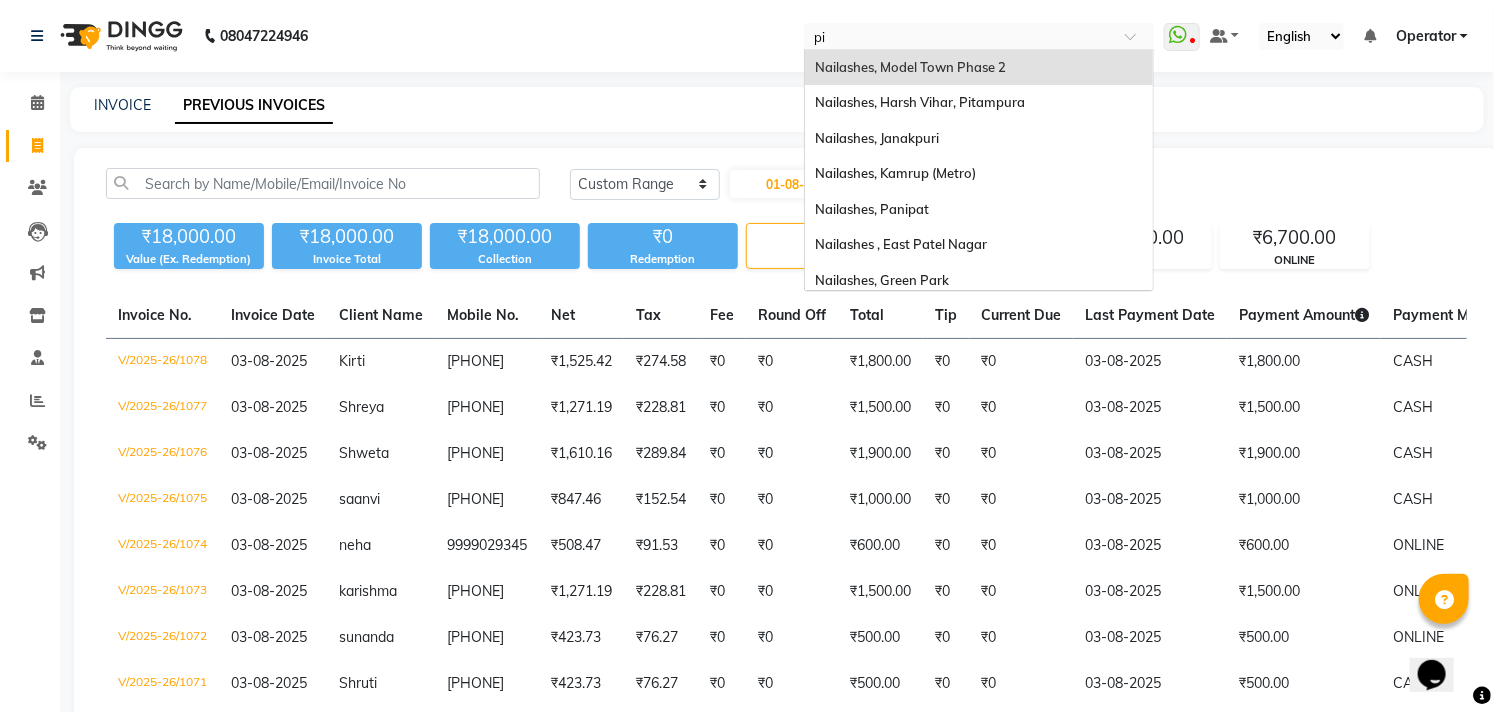 scroll, scrollTop: 0, scrollLeft: 0, axis: both 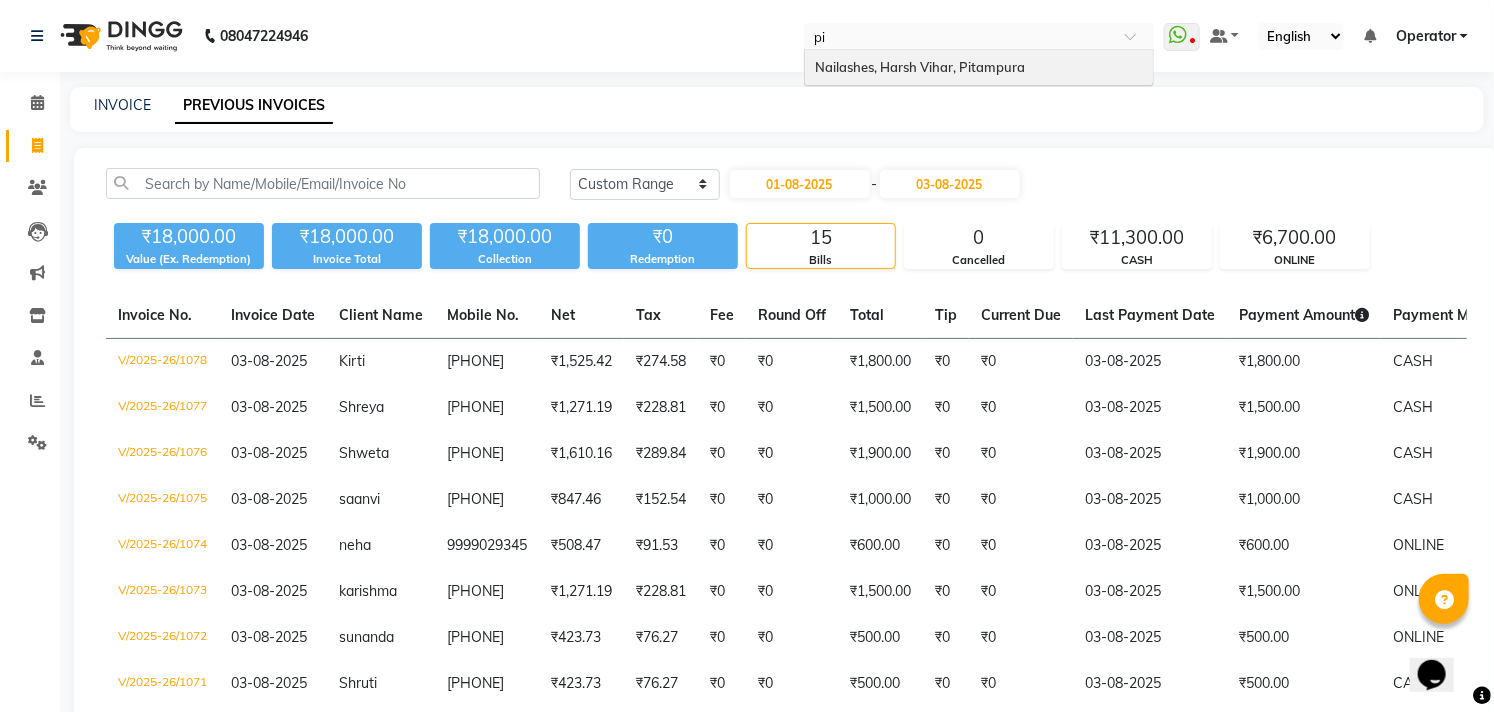 type 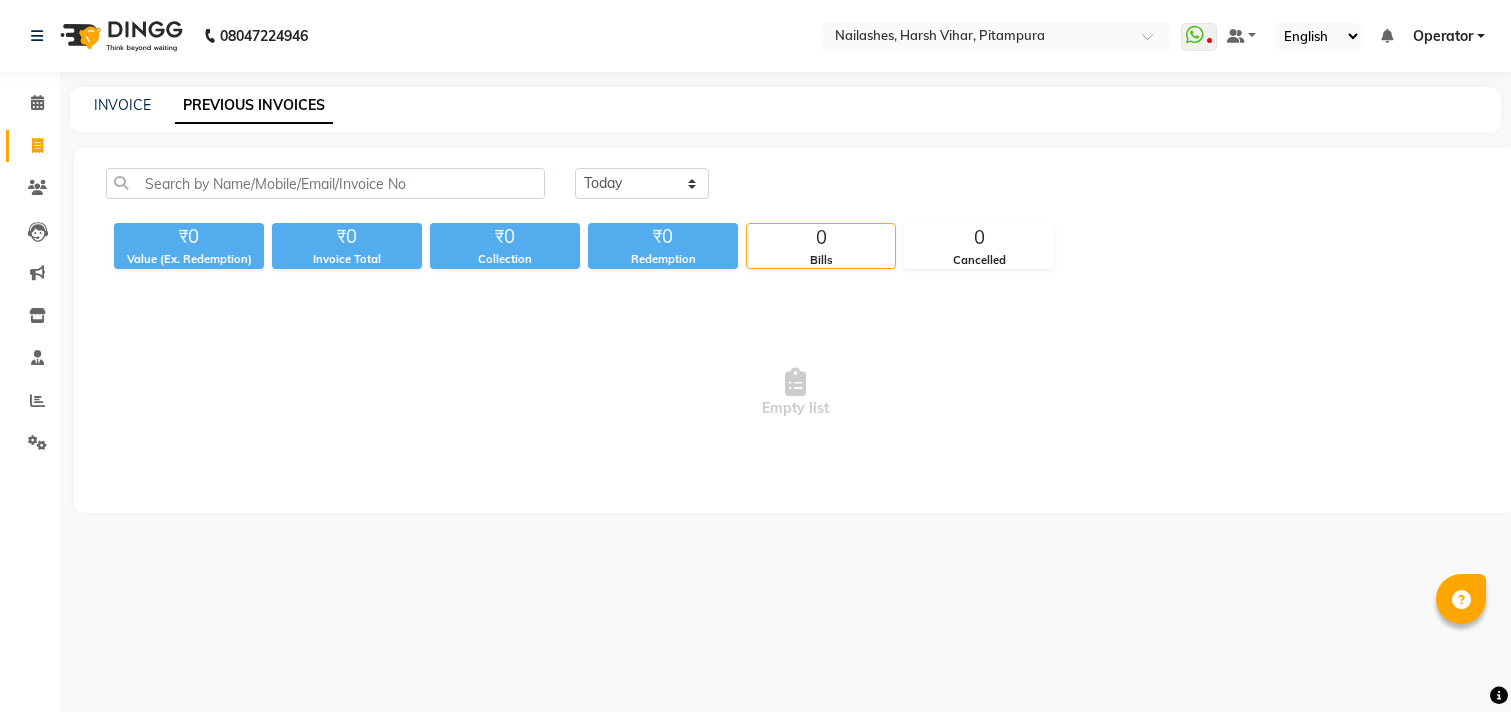 scroll, scrollTop: 0, scrollLeft: 0, axis: both 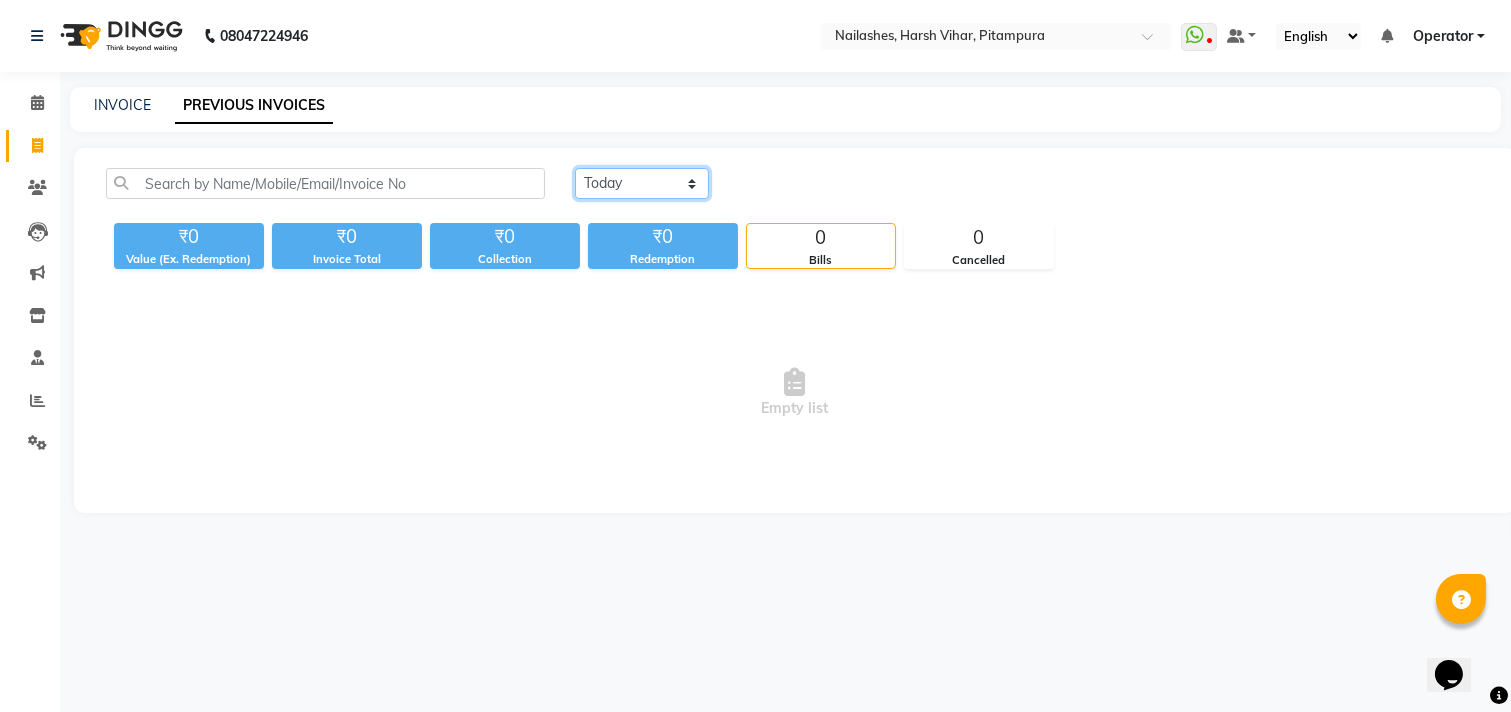 click on "Today Yesterday Custom Range" 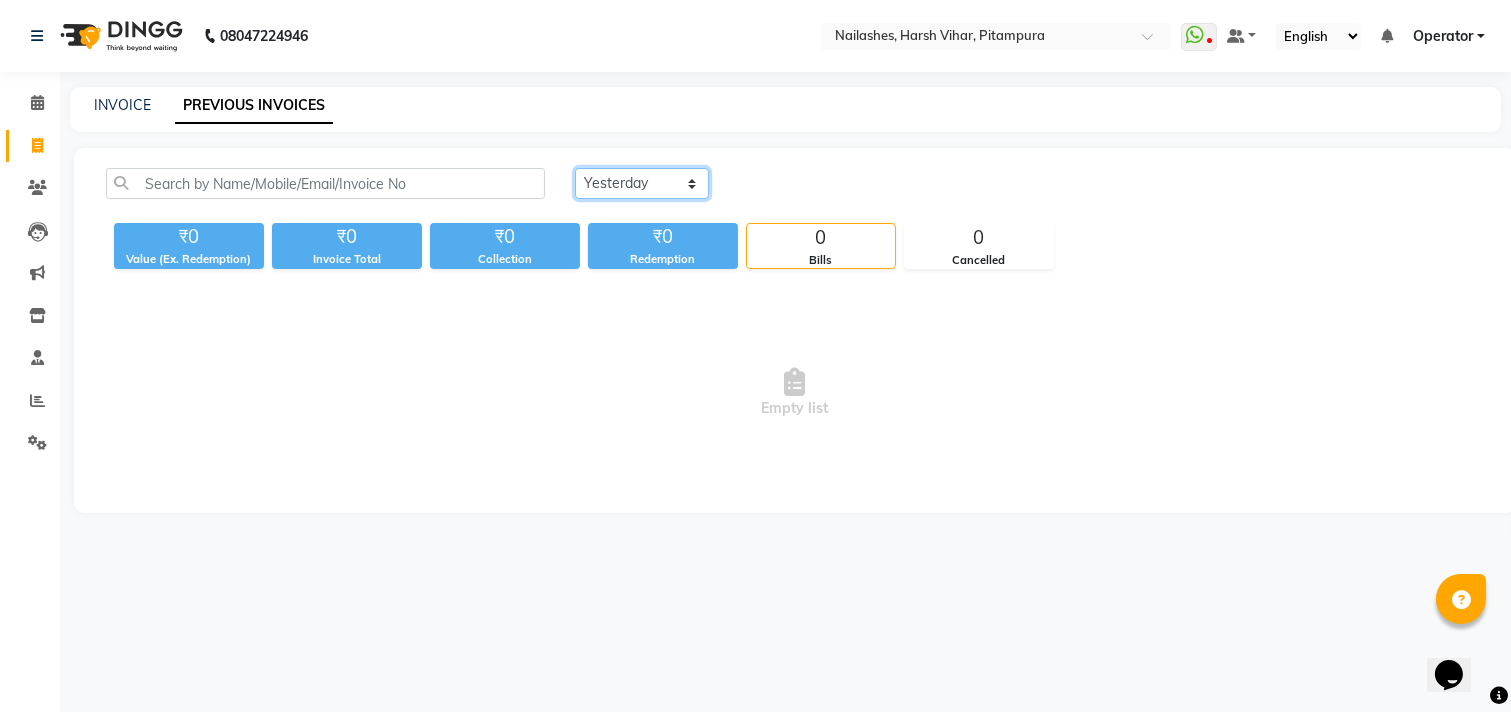 click on "Today Yesterday Custom Range" 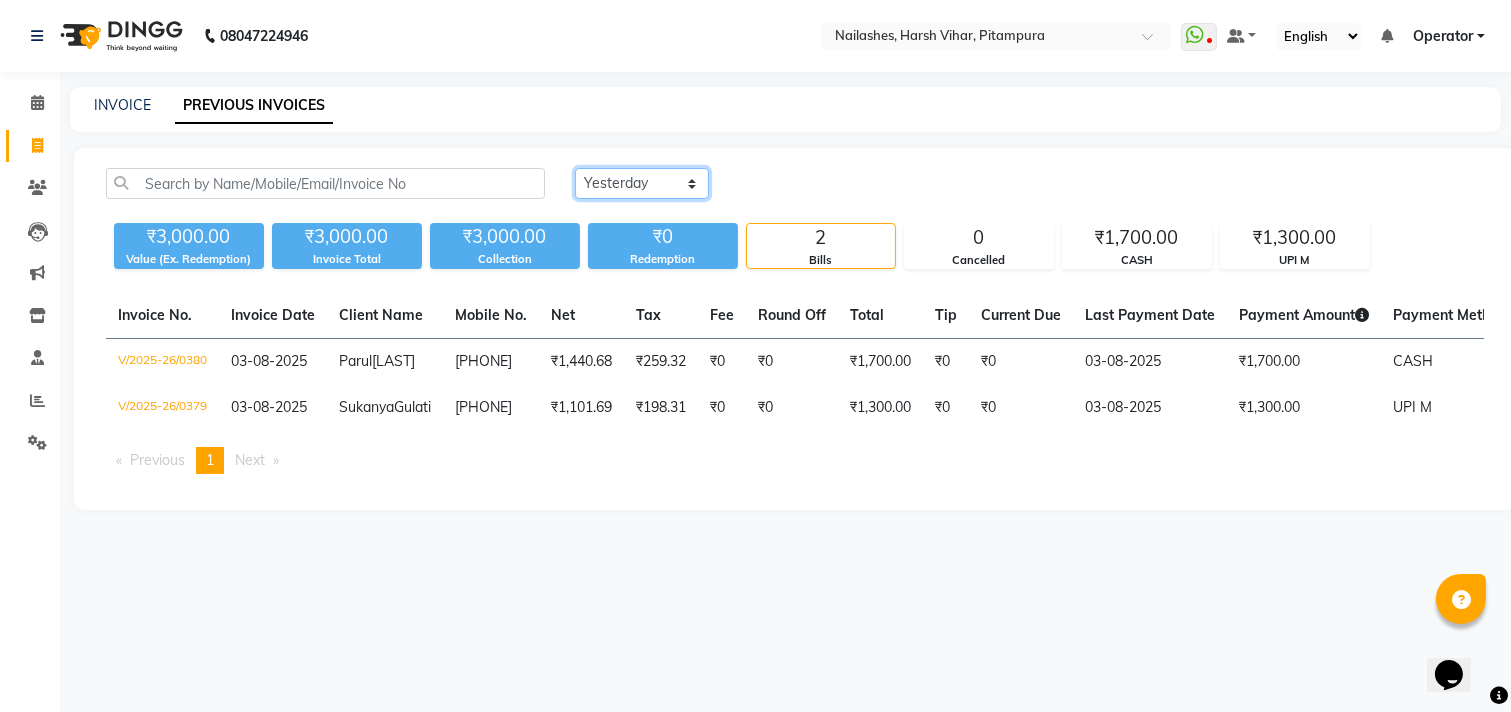 click on "Today Yesterday Custom Range" 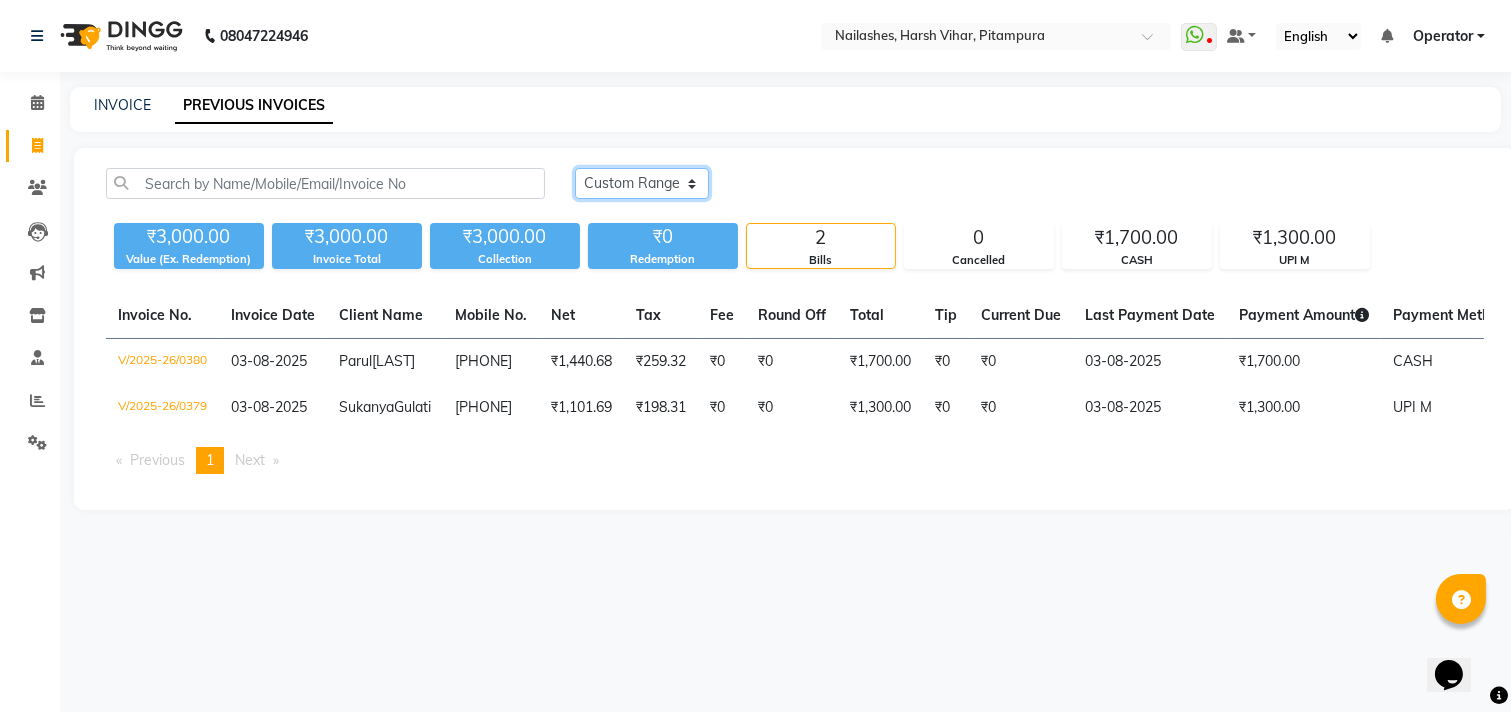 click on "Today Yesterday Custom Range" 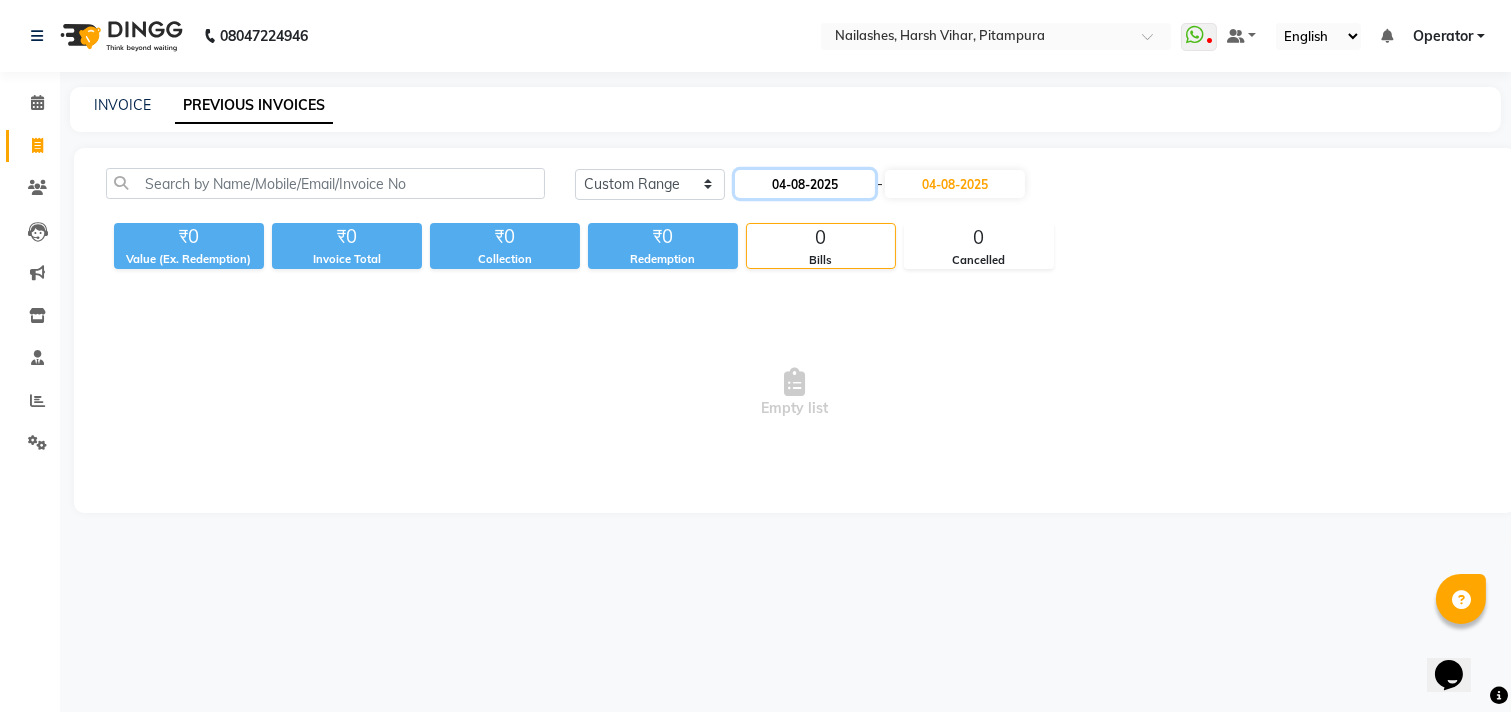 drag, startPoint x: 804, startPoint y: 181, endPoint x: 804, endPoint y: 197, distance: 16 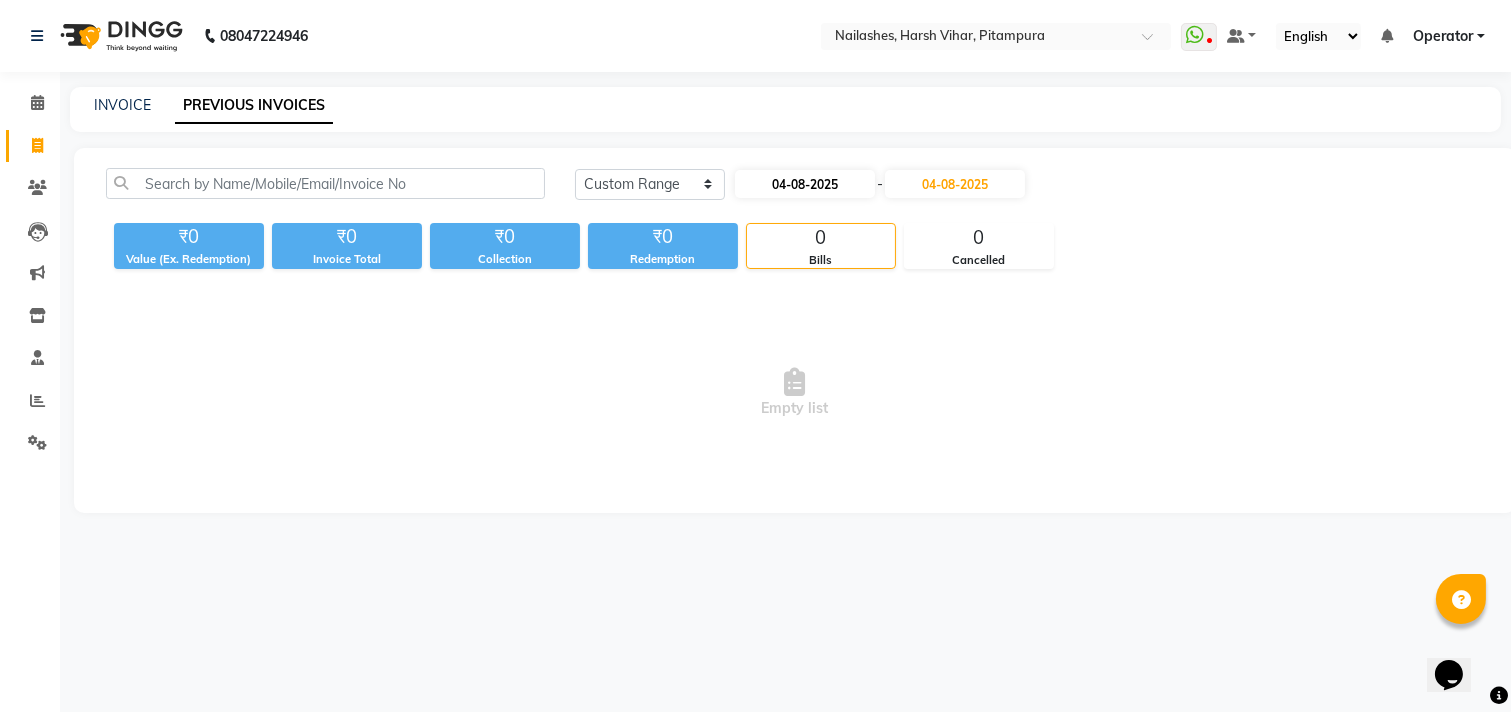 select on "8" 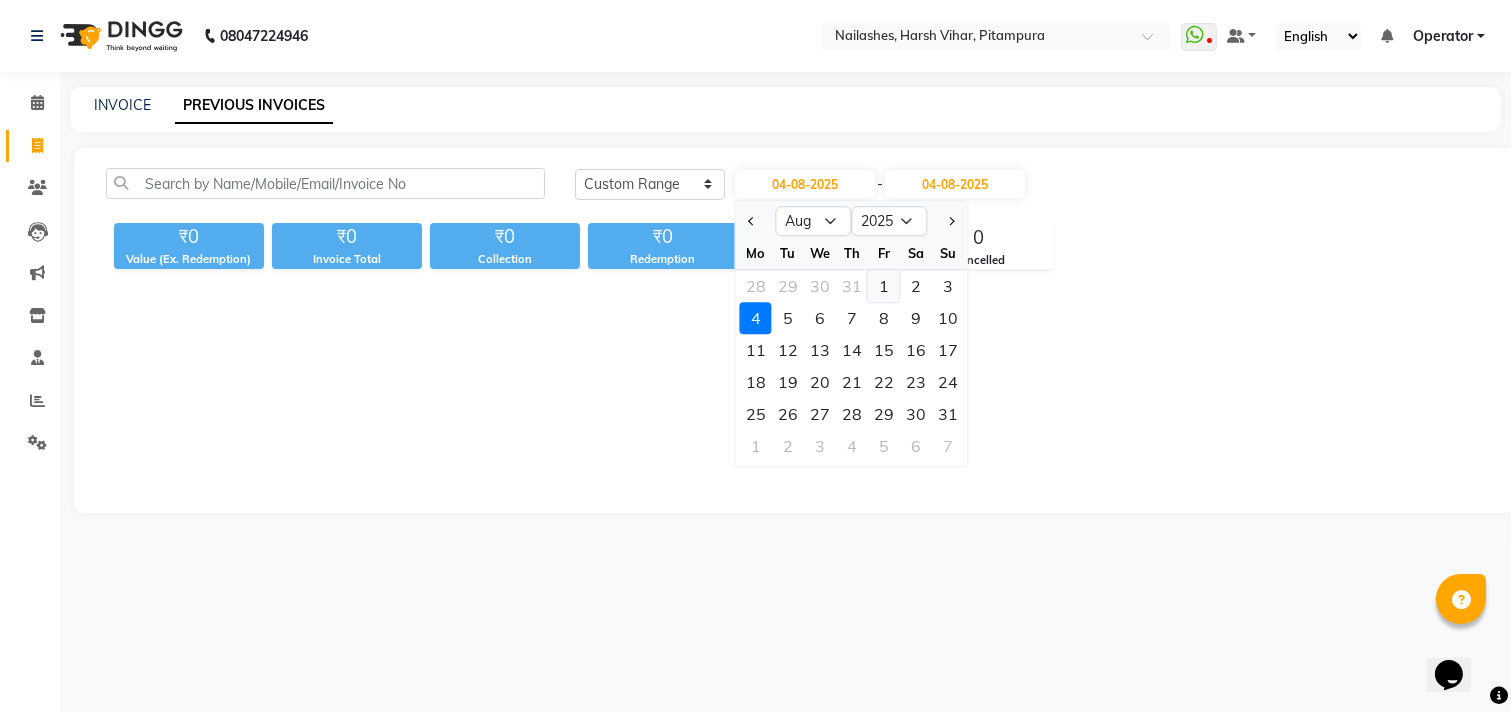 click on "1" 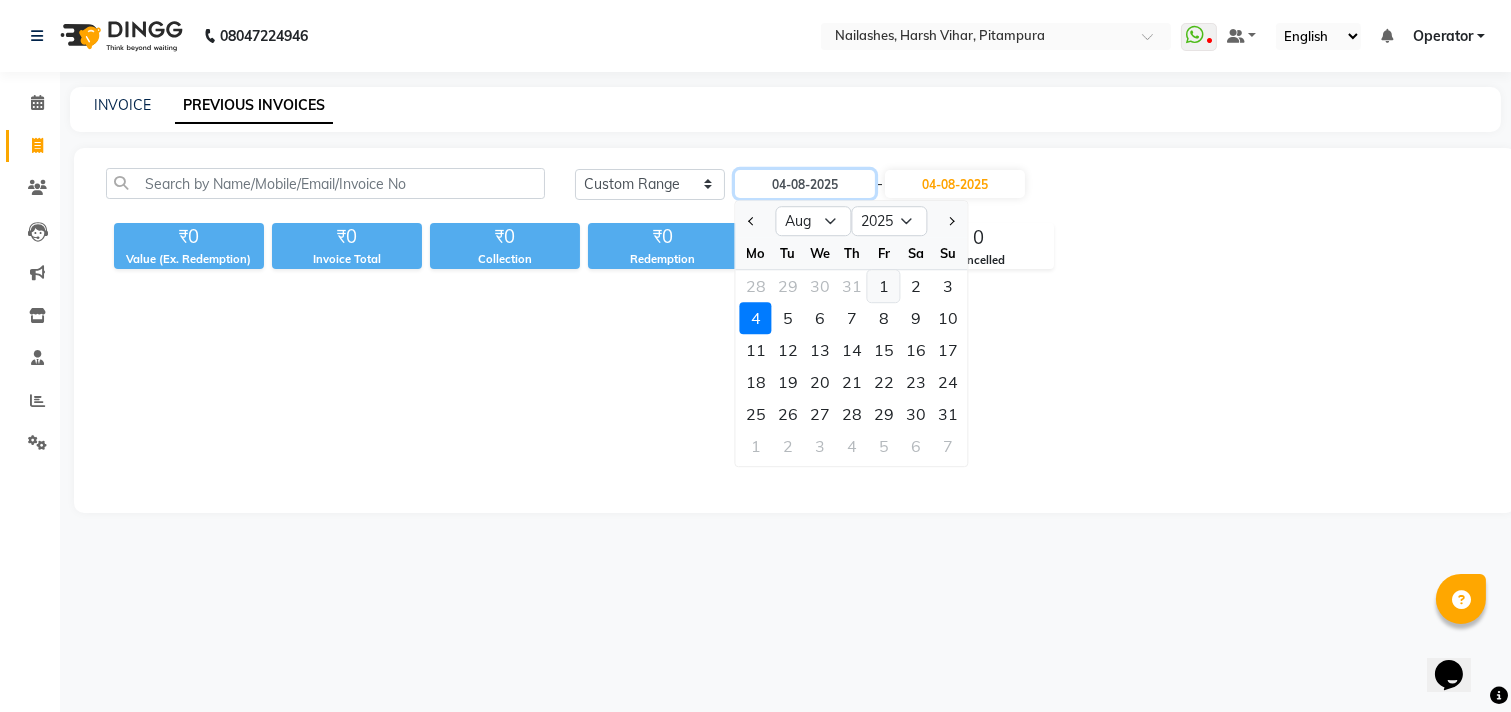 type on "01-08-2025" 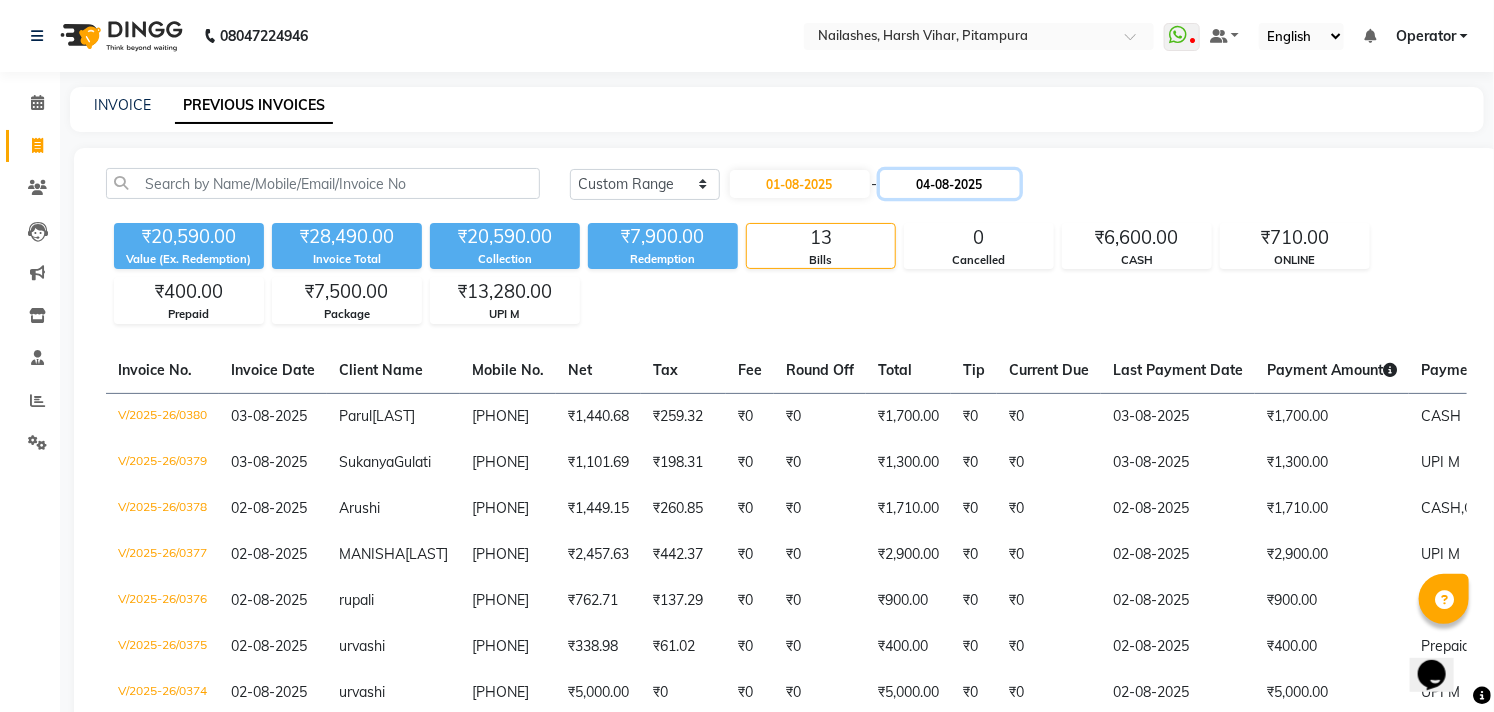 drag, startPoint x: 975, startPoint y: 188, endPoint x: 988, endPoint y: 196, distance: 15.264338 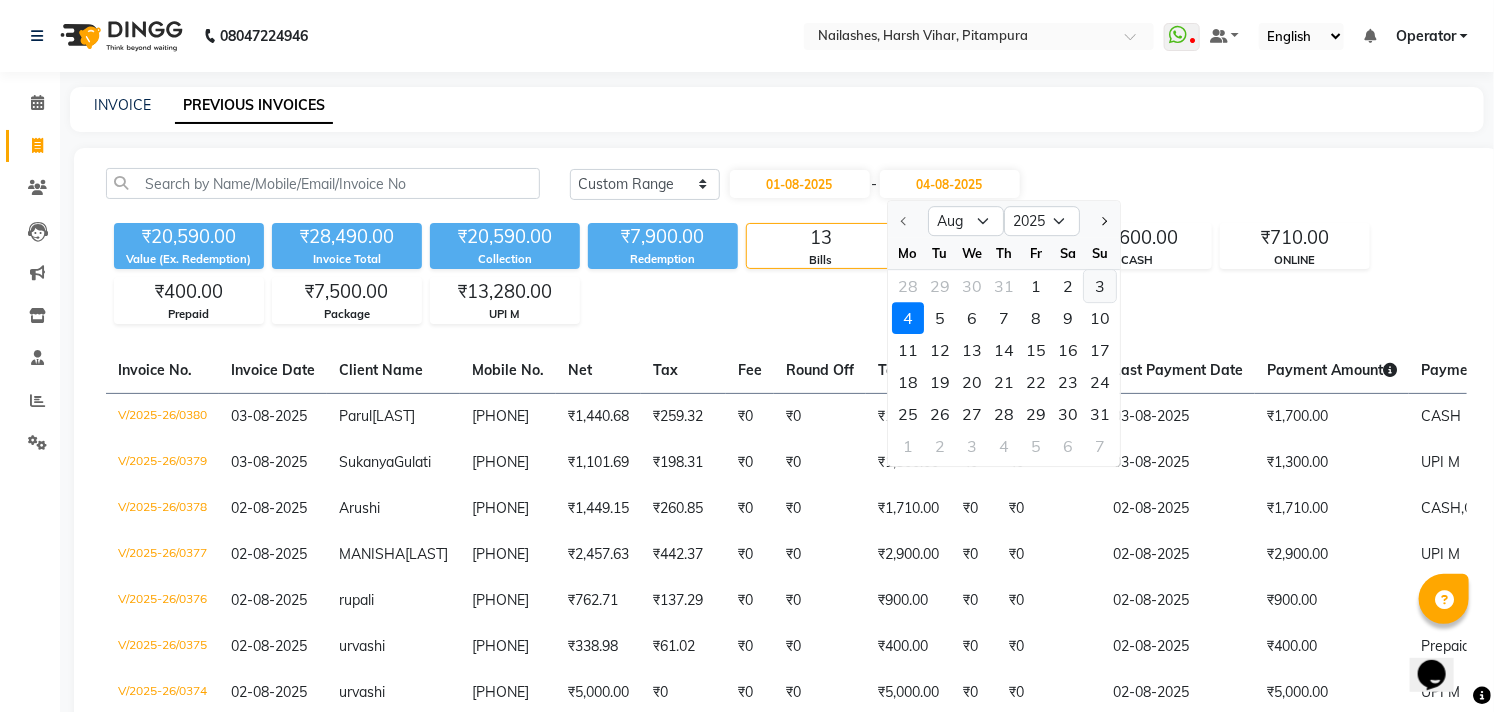 click on "3" 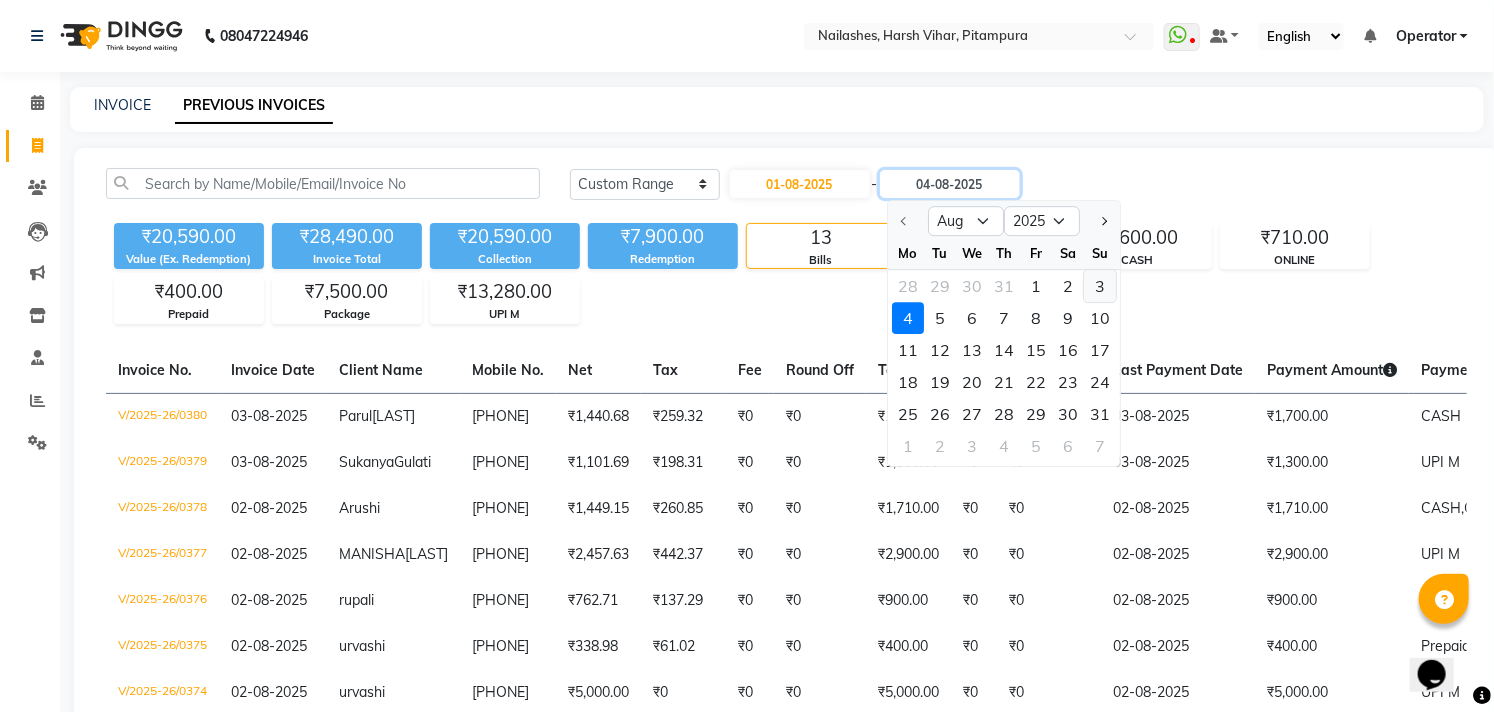 type on "03-08-2025" 